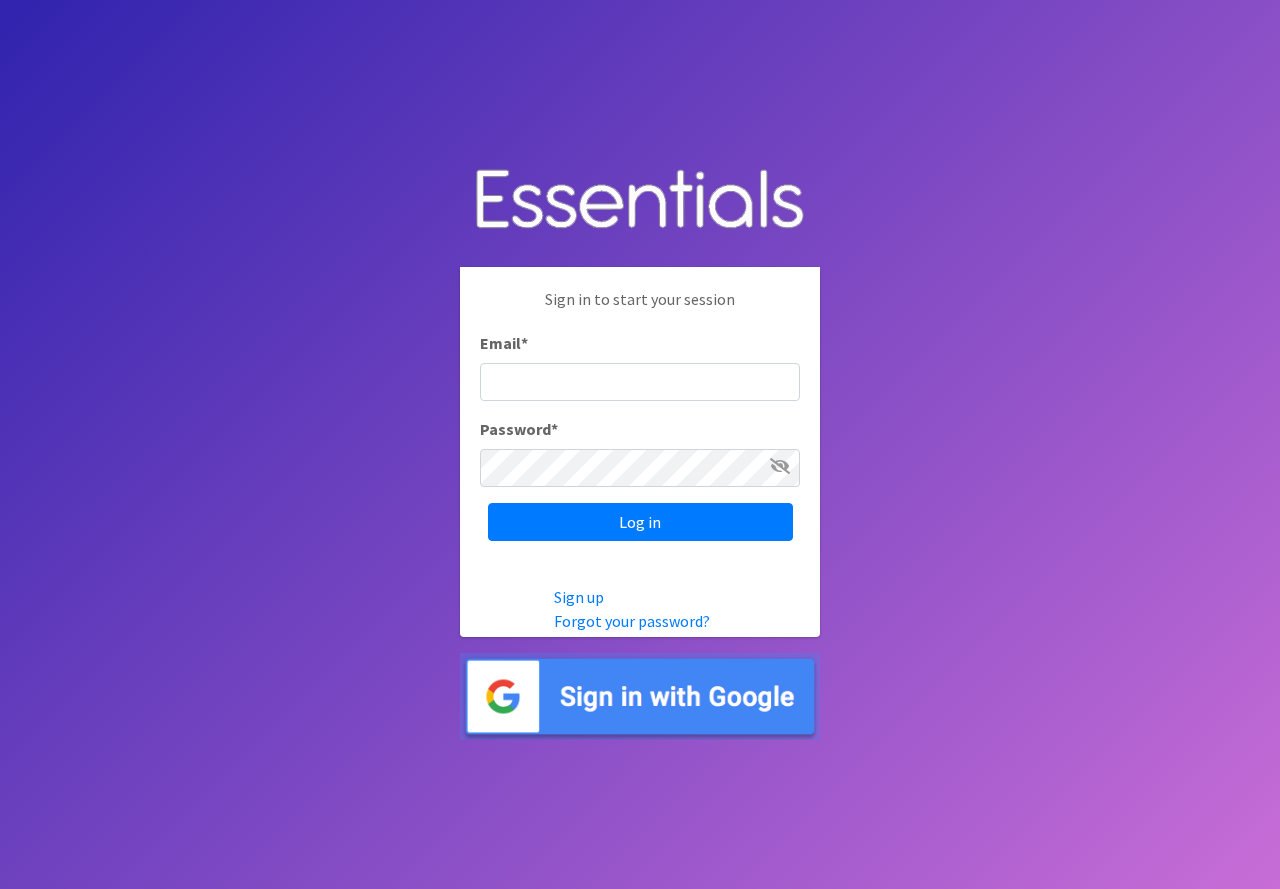 scroll, scrollTop: 0, scrollLeft: 0, axis: both 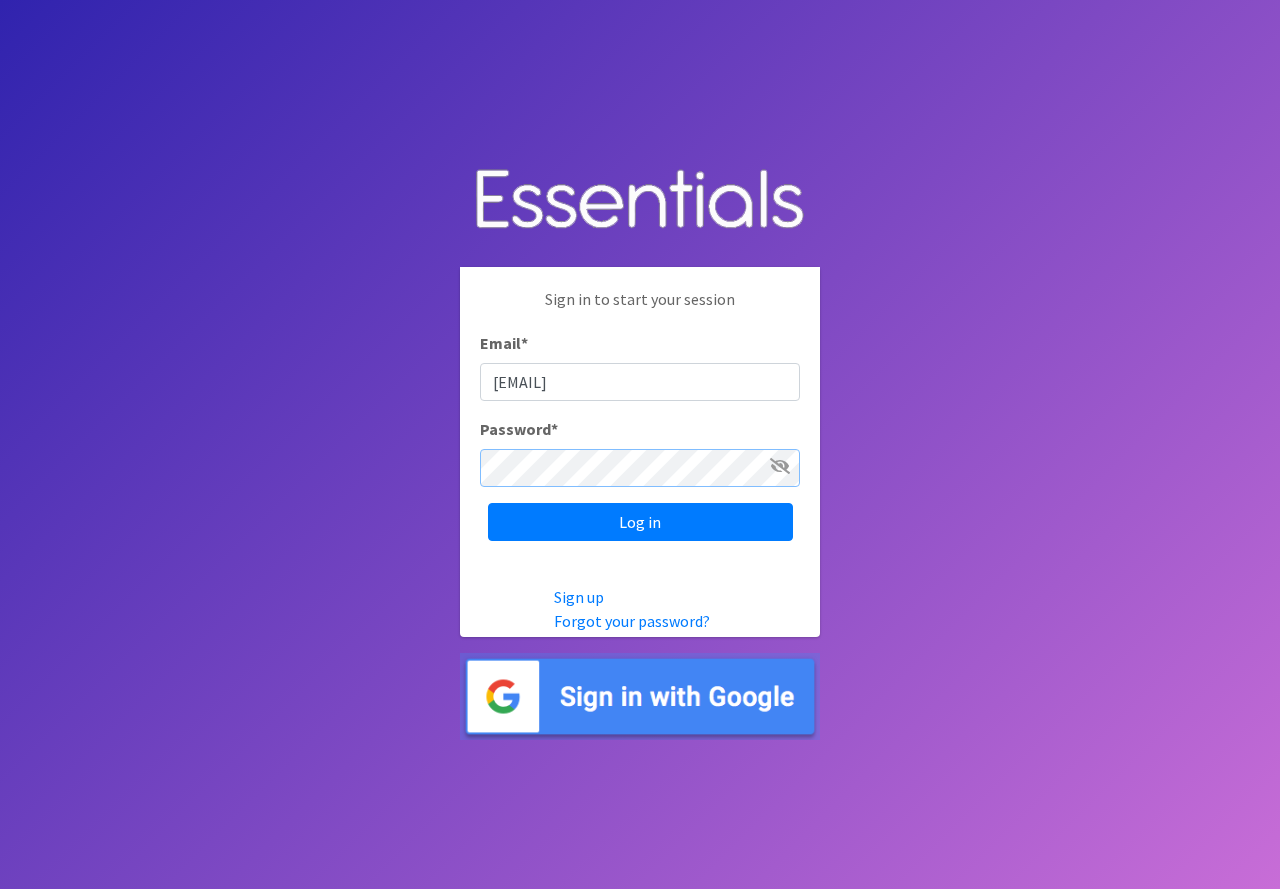 click on "Log in" at bounding box center [640, 522] 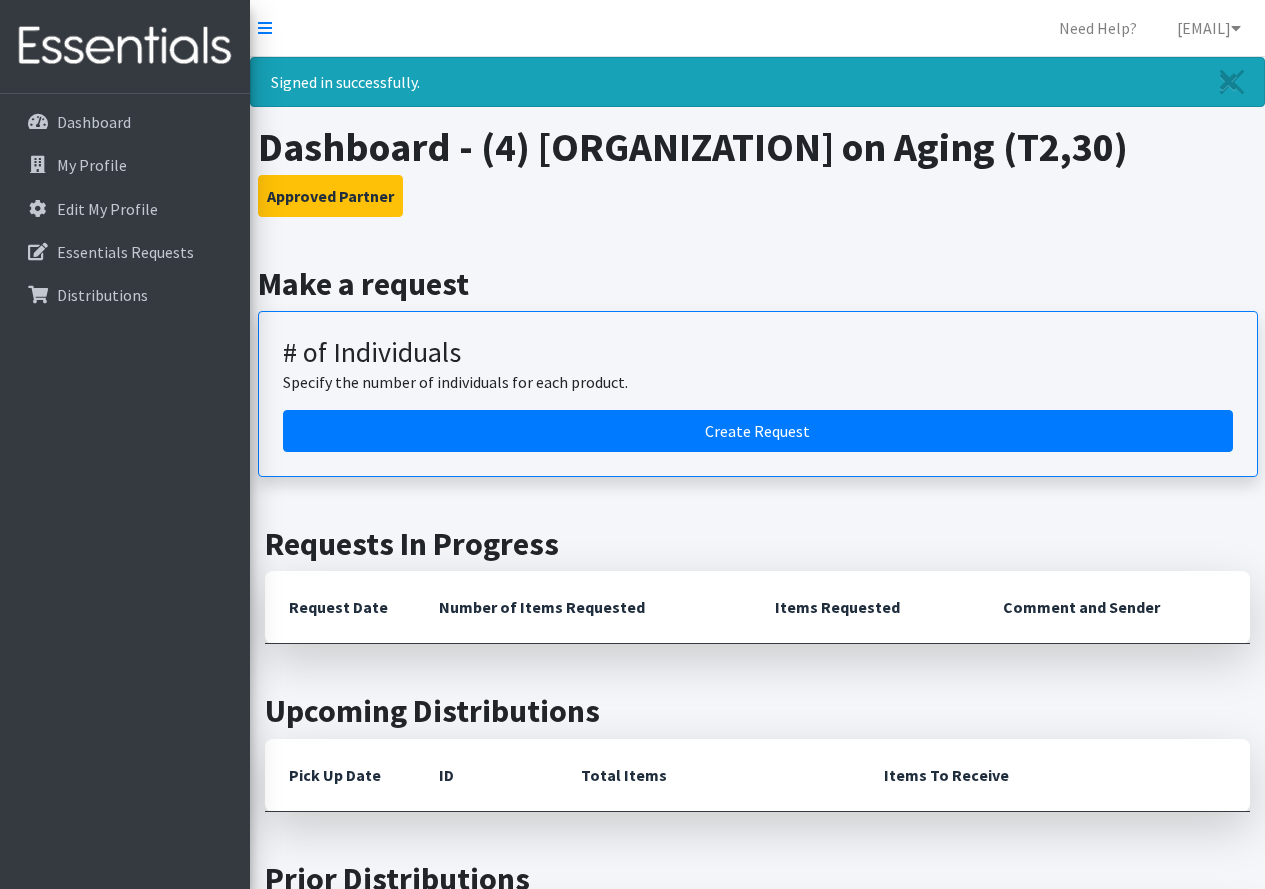 scroll, scrollTop: 0, scrollLeft: 0, axis: both 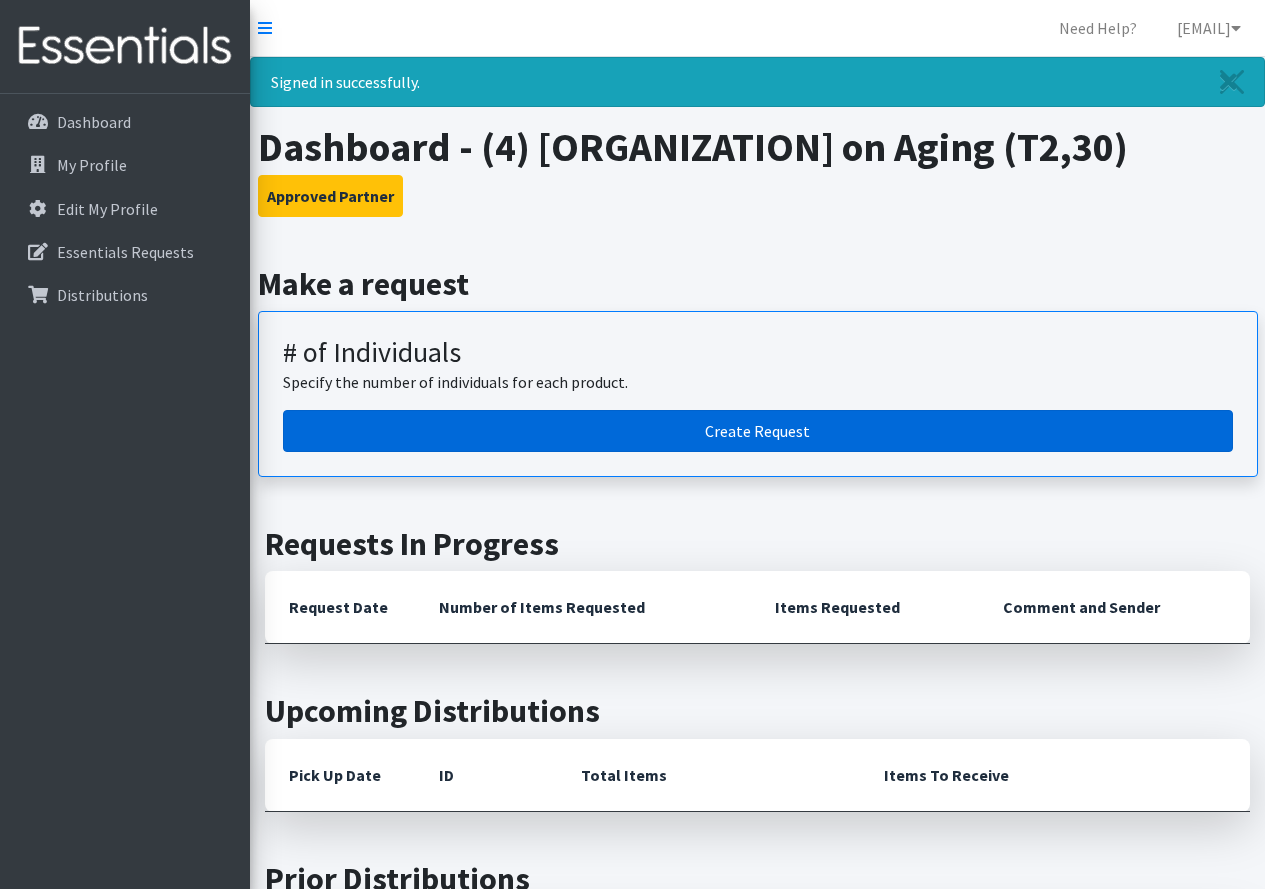 click on "Create Request" at bounding box center (758, 431) 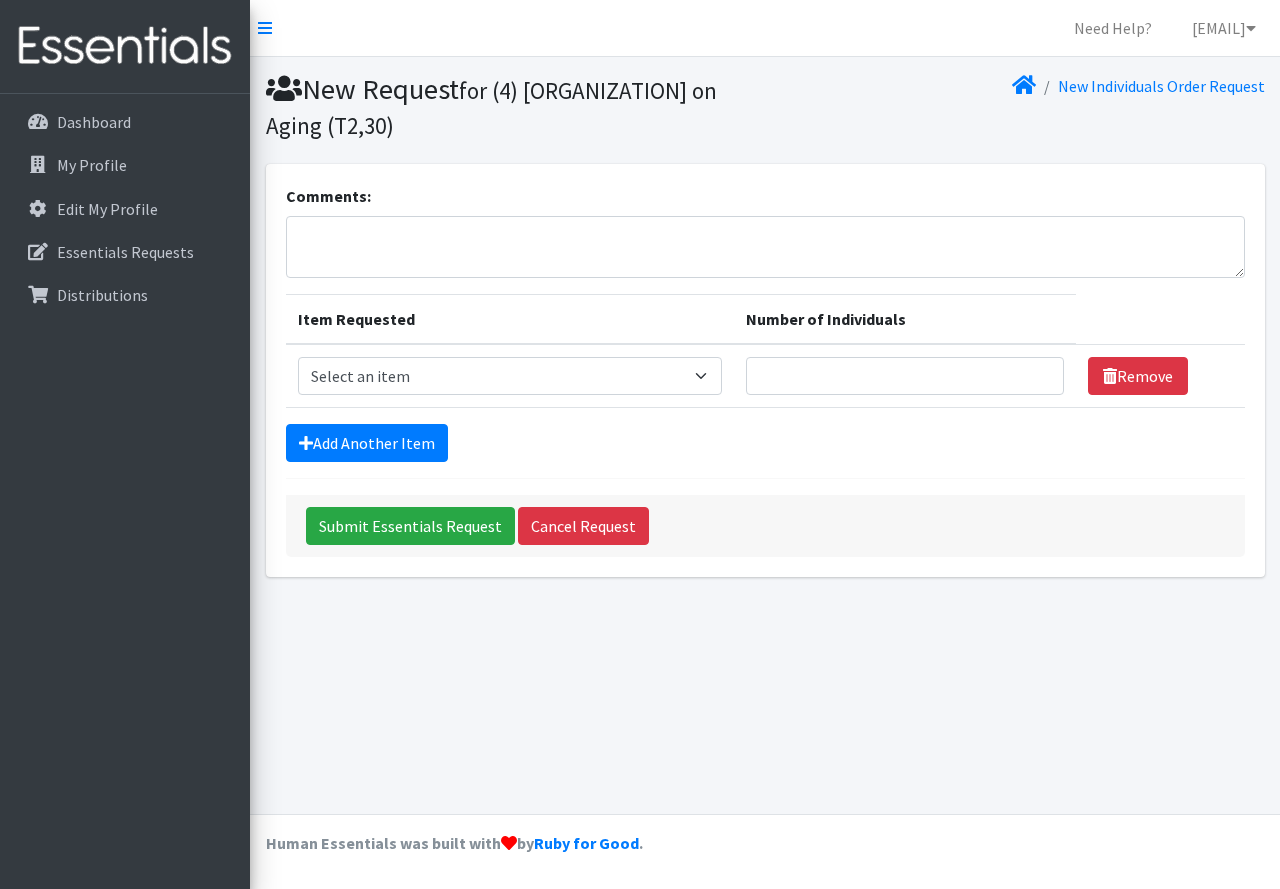 scroll, scrollTop: 0, scrollLeft: 0, axis: both 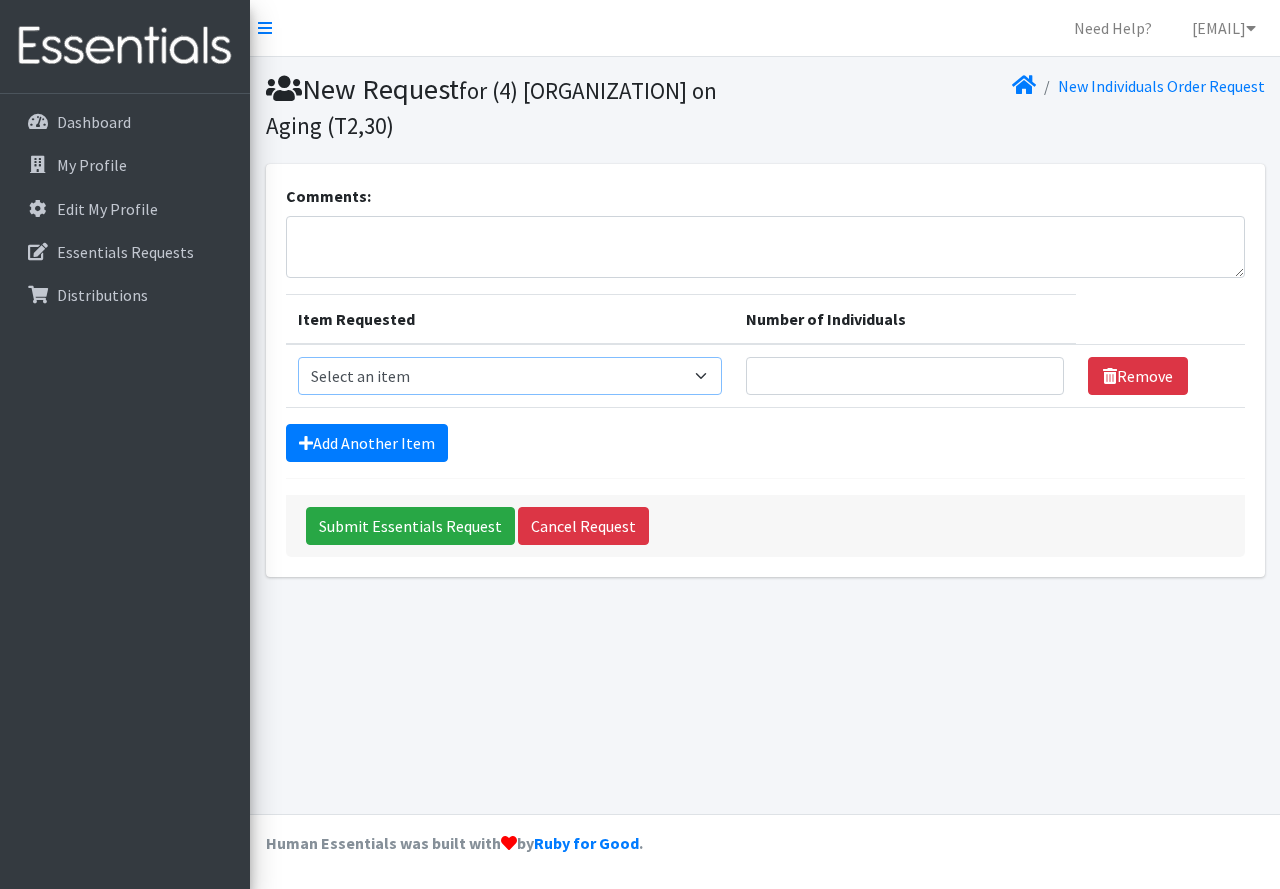 click on "Select an item
A: Babies - Size 0 (Preemie)
A: Babies - Size 01 (newborn)
A: Babies - Size 1
A: Babies - Size 2
A: Babies - Size 3
A: Babies - Size 4
A: Babies - Size 5
A: Babies - Size 6
A: Babies - Size 7
B: Toddlers - Pull-Ups1 (Medium - 2T-3T)
B: Toddlers - Pull-Ups2 (Large -3T-4T)
B: Toddlers - Pull-Ups3 (XL - 4T-5T)
C: Youth - Overnights1 - S/M (38-65 lbs)
C: Youth - Overnights2 - L/XL ( 65-140 lbs)
E: Swimmers1 - S (16-26 lbs)
E: Swimmers2 - M (24-34 lbs)
E: Swimmers3 - L (32+ lbs)" at bounding box center [510, 376] 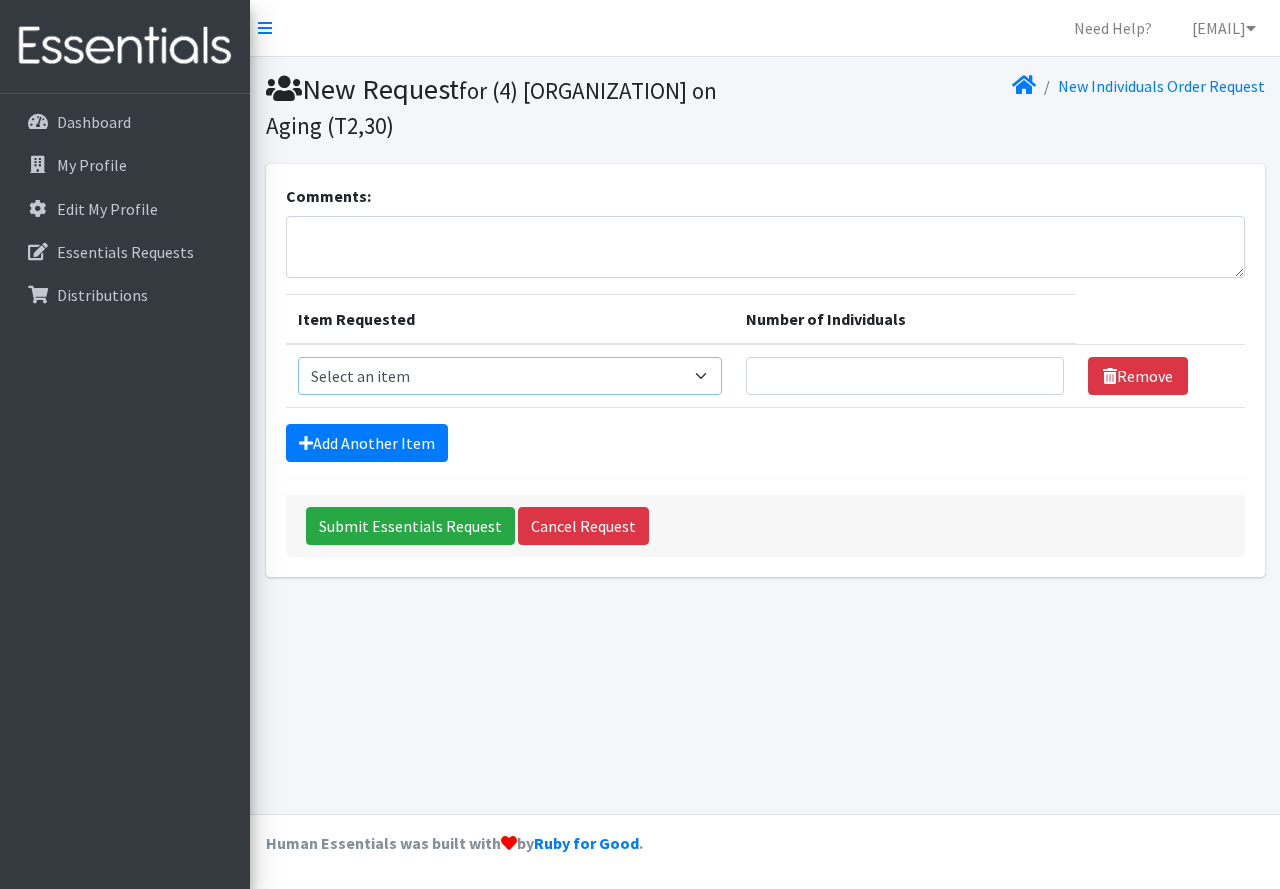 select on "5610" 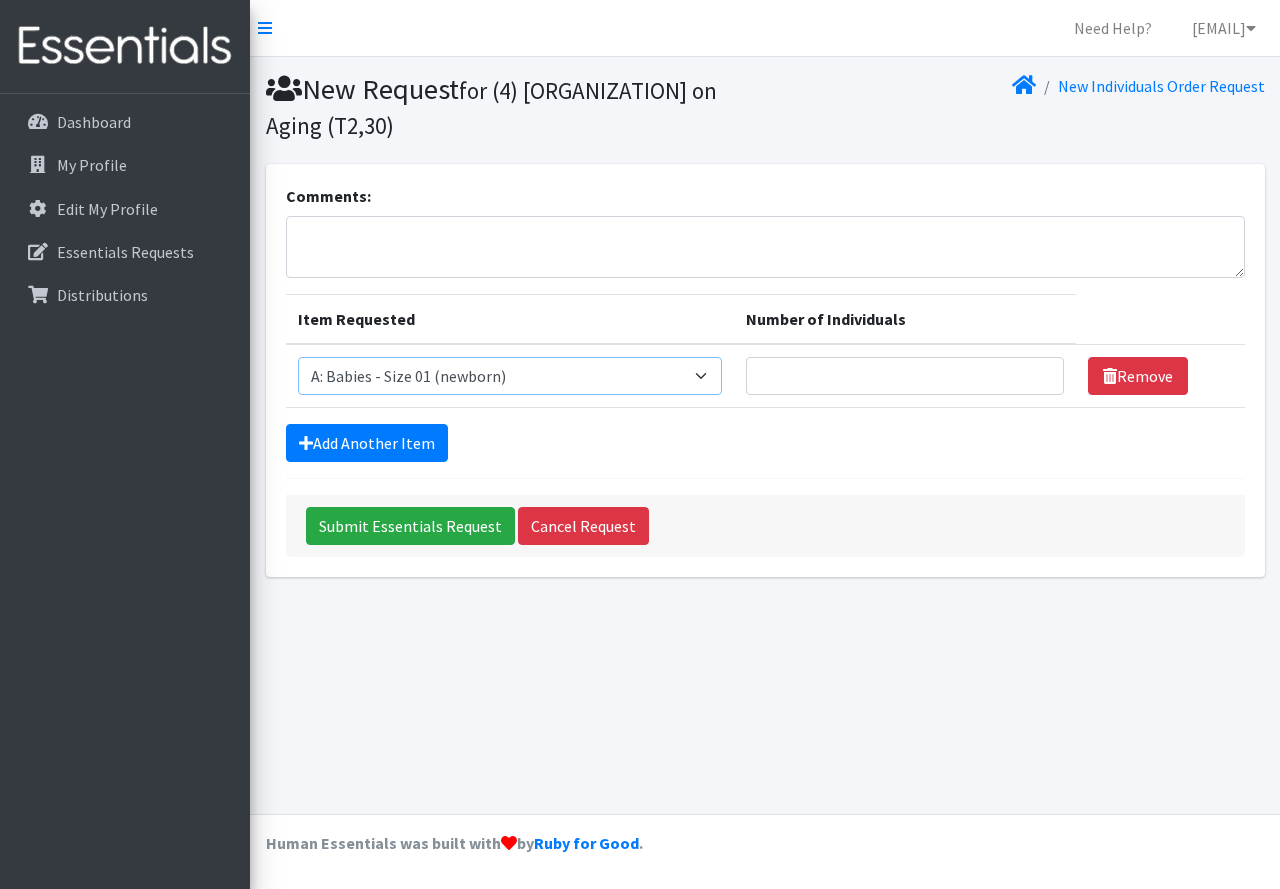 click on "Select an item
A: Babies - Size 0 (Preemie)
A: Babies - Size 01 (newborn)
A: Babies - Size 1
A: Babies - Size 2
A: Babies - Size 3
A: Babies - Size 4
A: Babies - Size 5
A: Babies - Size 6
A: Babies - Size 7
B: Toddlers - Pull-Ups1 (Medium - 2T-3T)
B: Toddlers - Pull-Ups2 (Large -3T-4T)
B: Toddlers - Pull-Ups3 (XL - 4T-5T)
C: Youth - Overnights1 - S/M (38-65 lbs)
C: Youth - Overnights2 - L/XL ( 65-140 lbs)
E: Swimmers1 - S (16-26 lbs)
E: Swimmers2 - M (24-34 lbs)
E: Swimmers3 - L (32+ lbs)" at bounding box center [510, 376] 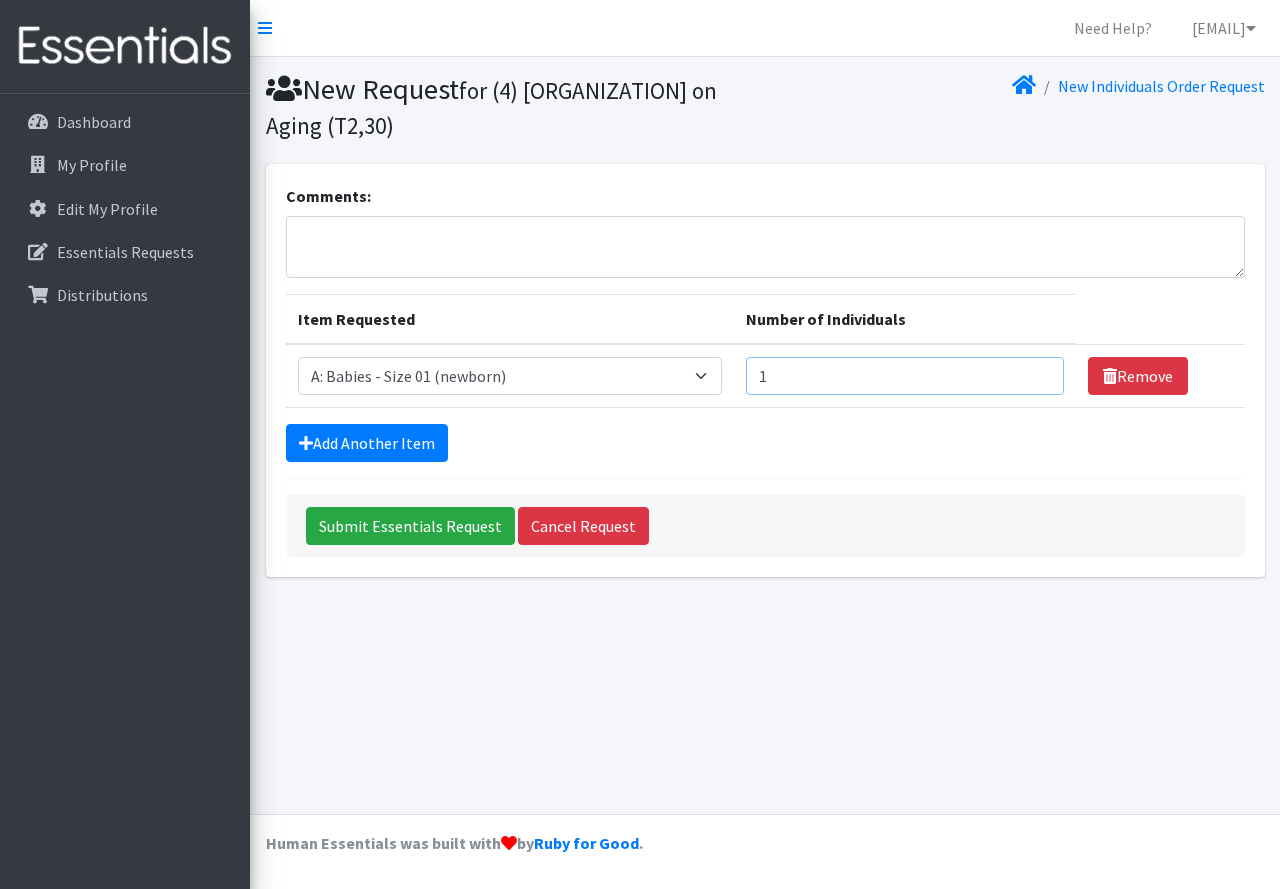 type on "1" 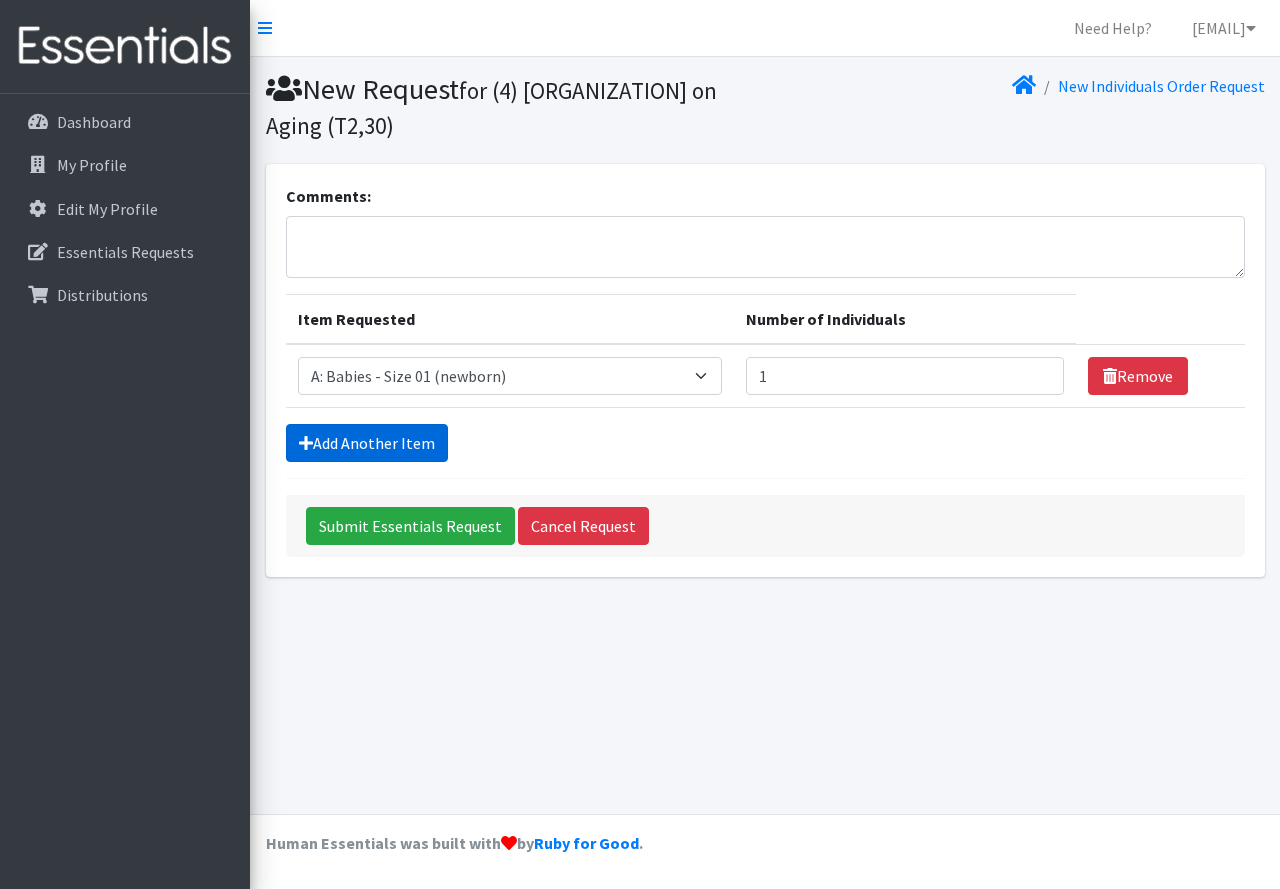 click on "Add Another Item" at bounding box center [367, 443] 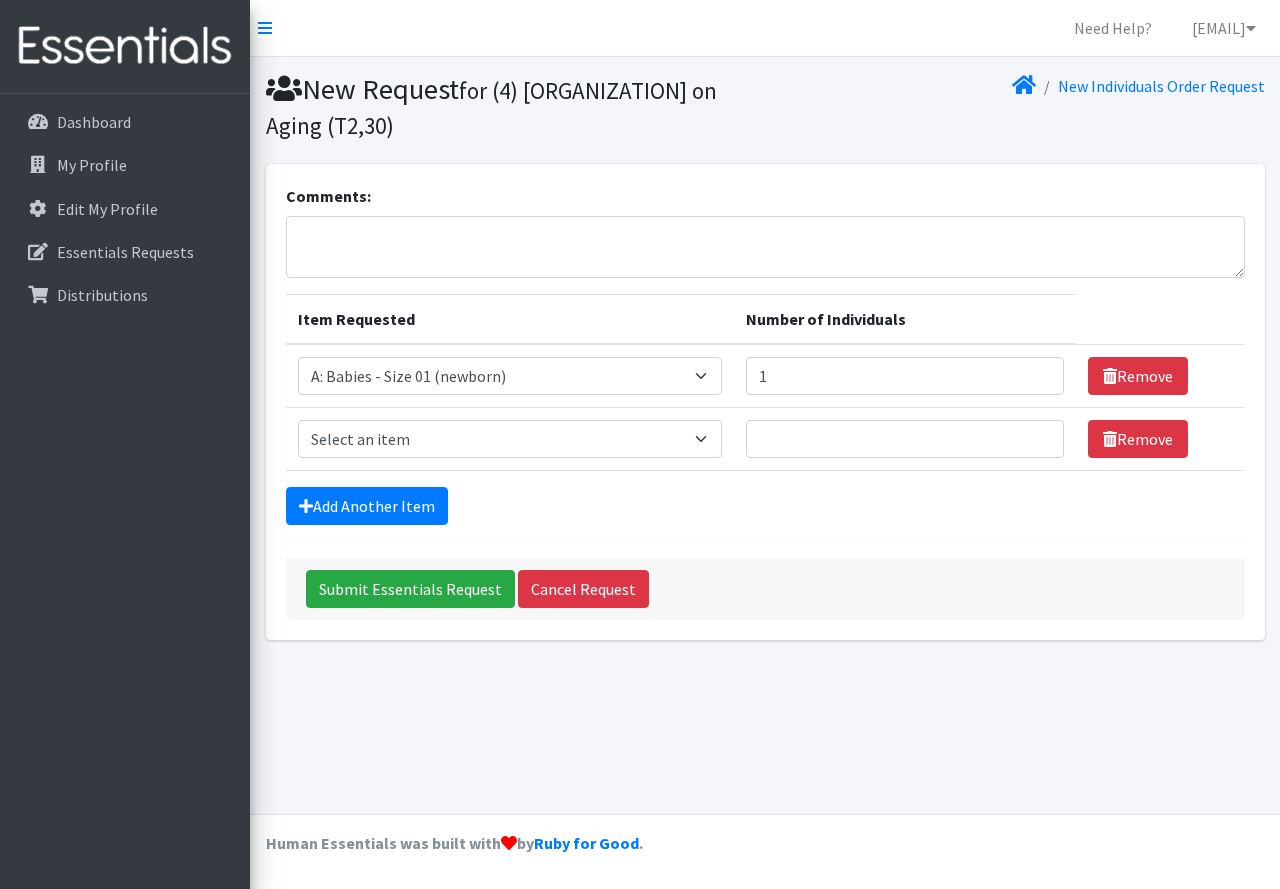 click on "Item Requested
Select an item
A: Babies - Size 0 (Preemie)
A: Babies - Size 01 (newborn)
A: Babies - Size 1
A: Babies - Size 2
A: Babies - Size 3
A: Babies - Size 4
A: Babies - Size 5
A: Babies - Size 6
A: Babies - Size 7
B: Toddlers - Pull-Ups1 (Medium - 2T-3T)
B: Toddlers - Pull-Ups2 (Large -3T-4T)
B: Toddlers - Pull-Ups3 (XL - 4T-5T)
C: Youth - Overnights1 - S/M (38-65 lbs)
C: Youth - Overnights2 - L/XL ( 65-140 lbs)
E: Swimmers1 - S (16-26 lbs)
E: Swimmers2 - M (24-34 lbs)
E: Swimmers3 - L (32+ lbs)" at bounding box center [510, 439] 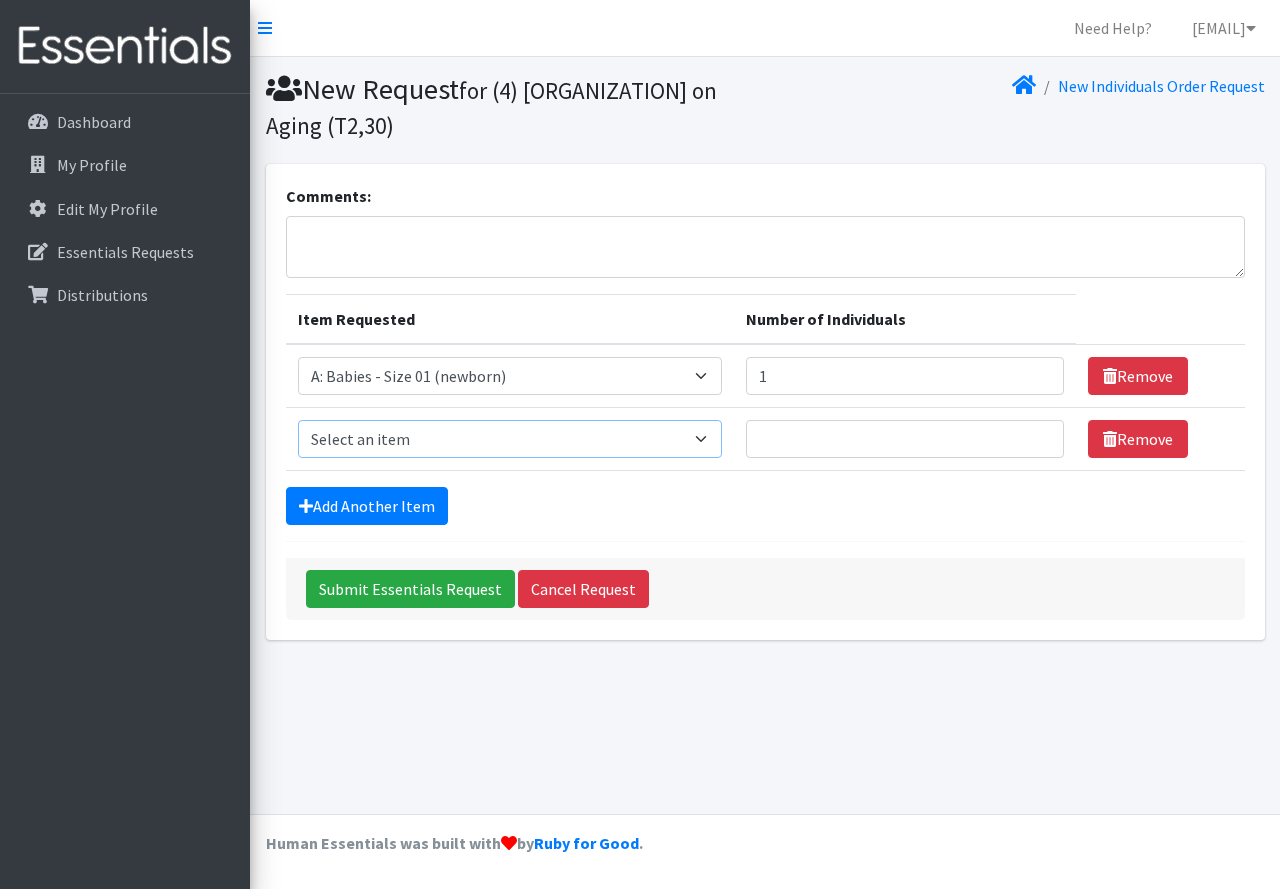 click on "Select an item
A: Babies - Size 0 (Preemie)
A: Babies - Size 01 (newborn)
A: Babies - Size 1
A: Babies - Size 2
A: Babies - Size 3
A: Babies - Size 4
A: Babies - Size 5
A: Babies - Size 6
A: Babies - Size 7
B: Toddlers - Pull-Ups1 (Medium - 2T-3T)
B: Toddlers - Pull-Ups2 (Large -3T-4T)
B: Toddlers - Pull-Ups3 (XL - 4T-5T)
C: Youth - Overnights1 - S/M (38-65 lbs)
C: Youth - Overnights2 - L/XL ( 65-140 lbs)
E: Swimmers1 - S (16-26 lbs)
E: Swimmers2 - M (24-34 lbs)
E: Swimmers3 - L (32+ lbs)" at bounding box center (510, 439) 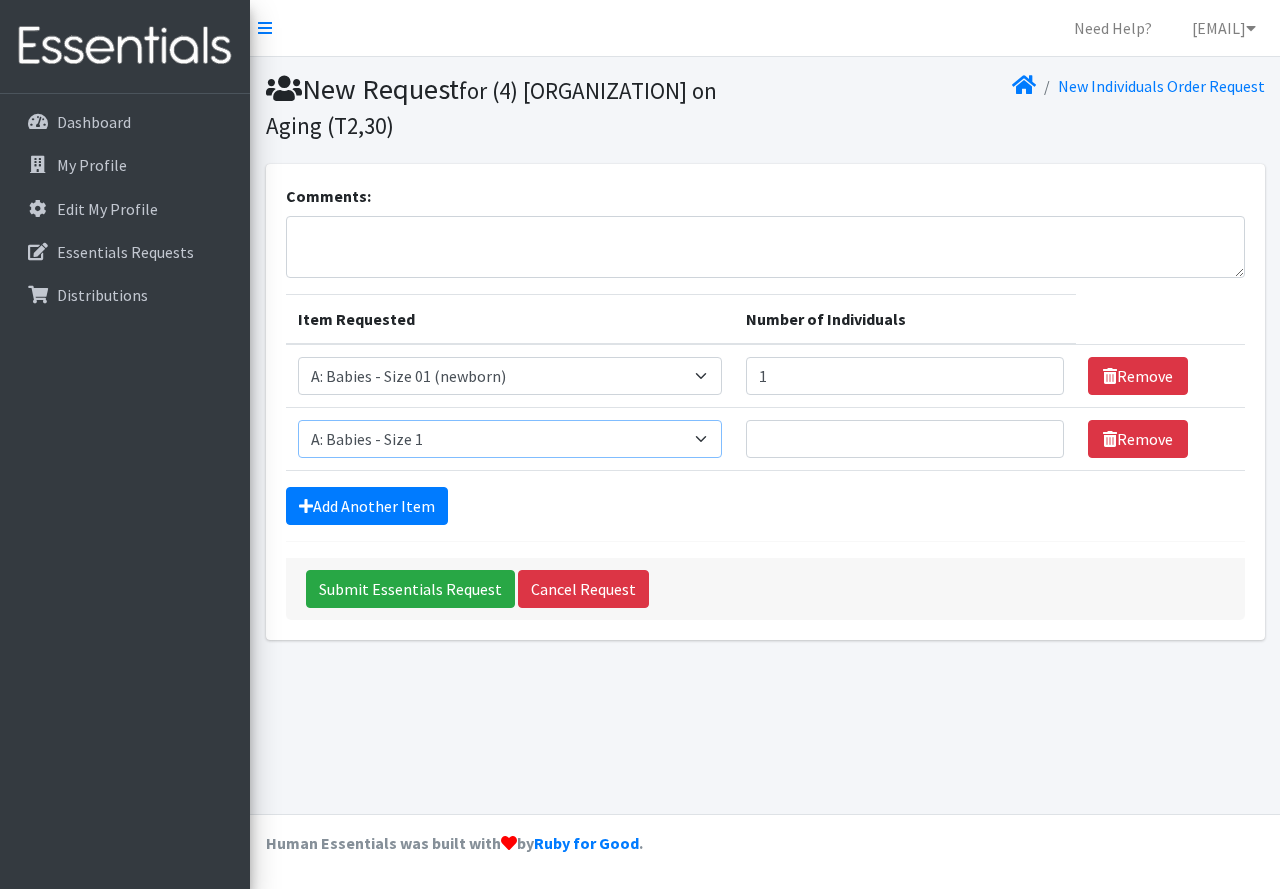 click on "Select an item
A: Babies - Size 0 (Preemie)
A: Babies - Size 01 (newborn)
A: Babies - Size 1
A: Babies - Size 2
A: Babies - Size 3
A: Babies - Size 4
A: Babies - Size 5
A: Babies - Size 6
A: Babies - Size 7
B: Toddlers - Pull-Ups1 (Medium - 2T-3T)
B: Toddlers - Pull-Ups2 (Large -3T-4T)
B: Toddlers - Pull-Ups3 (XL - 4T-5T)
C: Youth - Overnights1 - S/M (38-65 lbs)
C: Youth - Overnights2 - L/XL ( 65-140 lbs)
E: Swimmers1 - S (16-26 lbs)
E: Swimmers2 - M (24-34 lbs)
E: Swimmers3 - L (32+ lbs)" at bounding box center (510, 439) 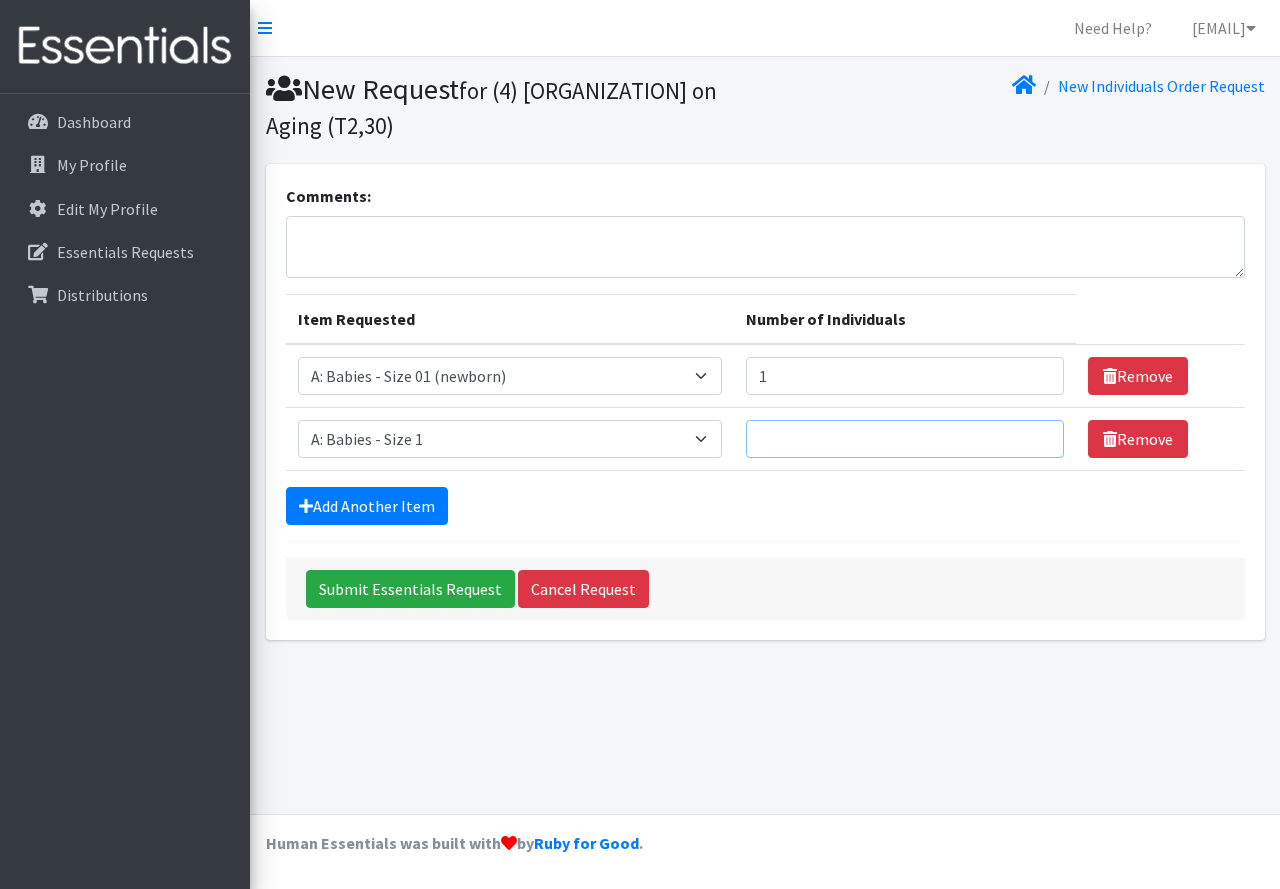 click on "Number of Individuals" at bounding box center [904, 439] 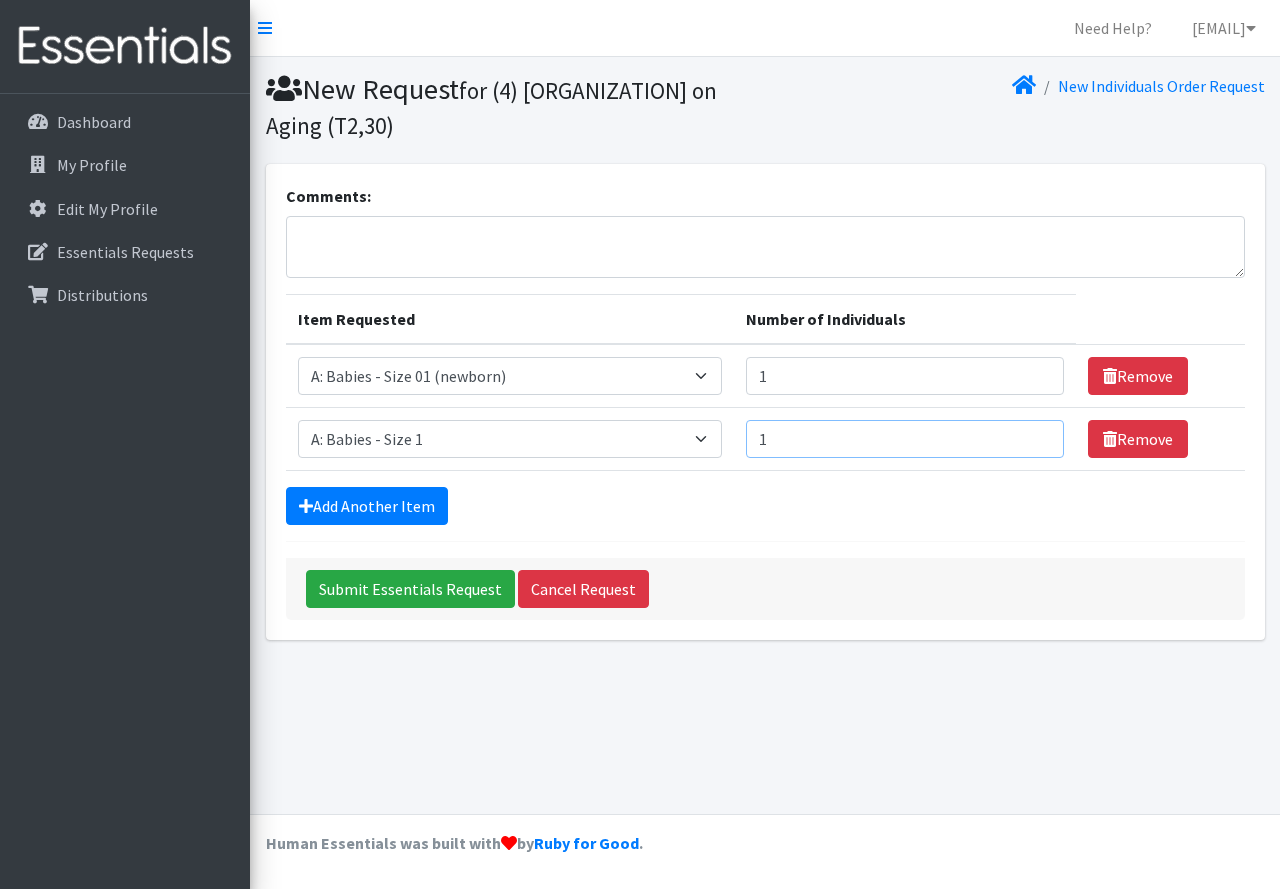 type on "1" 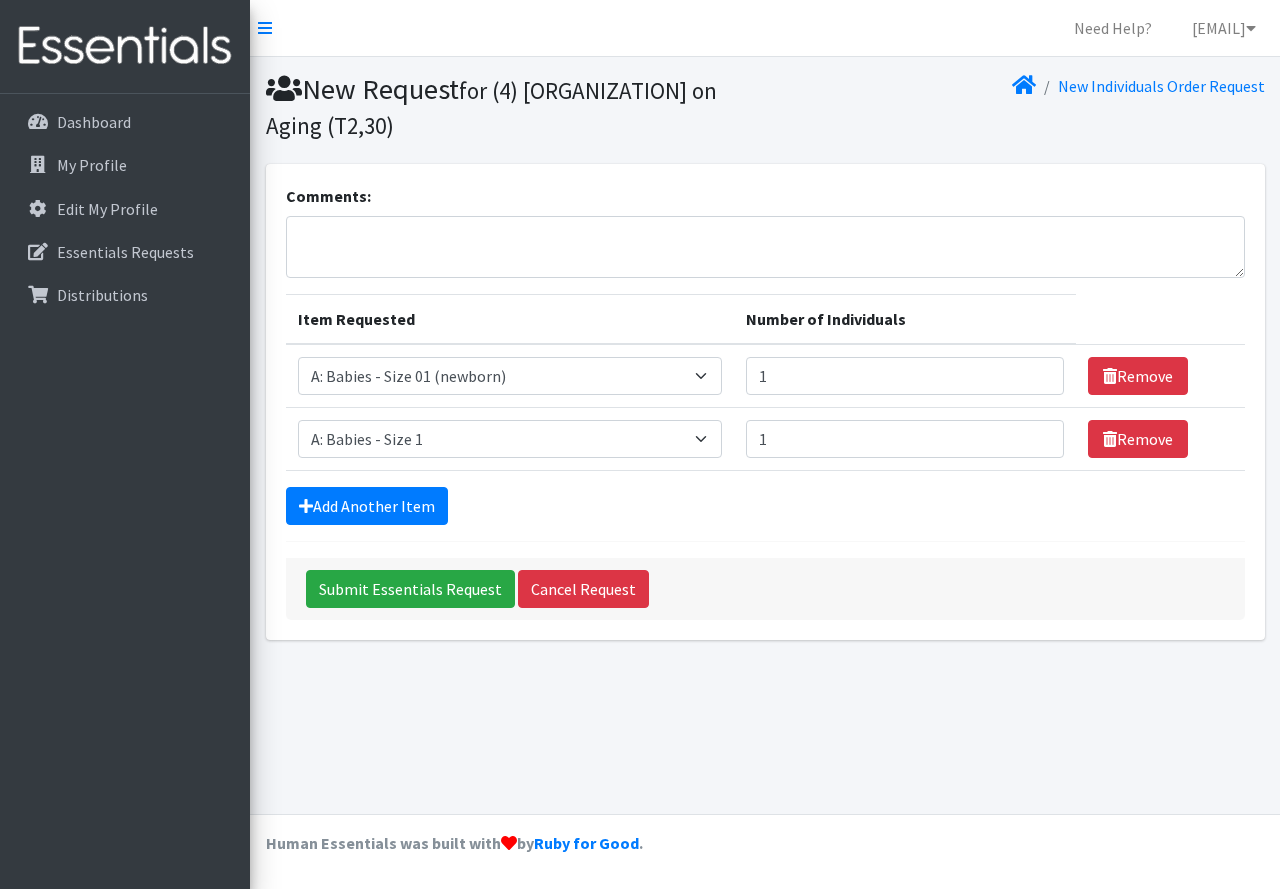click on "Comments:
Item Requested
Number of Individuals
Item Requested
Select an item
A: Babies - Size 0 (Preemie)
A: Babies - Size 01 (newborn)
A: Babies - Size 1
A: Babies - Size 2
A: Babies - Size 3
A: Babies - Size 4
A: Babies - Size 5
A: Babies - Size 6
A: Babies - Size 7
B: Toddlers - Pull-Ups1 (Medium - 2T-3T)
B: Toddlers - Pull-Ups2 (Large -3T-4T)
B: Toddlers - Pull-Ups3 (XL - 4T-5T)
C: Youth - Overnights1 - S/M (38-65 lbs)
C: Youth - Overnights2 - L/XL ( 65-140 lbs)
E: Swimmers1 - S (16-26 lbs)
E: Swimmers2 - M (24-34 lbs)
E: Swimmers3 - L (32+ lbs)
Number of Individuals
1
Remove
Item Requested
Select an item
A: Babies - Size 0 (Preemie)
A: Babies - Size 01 (newborn)" at bounding box center (765, 402) 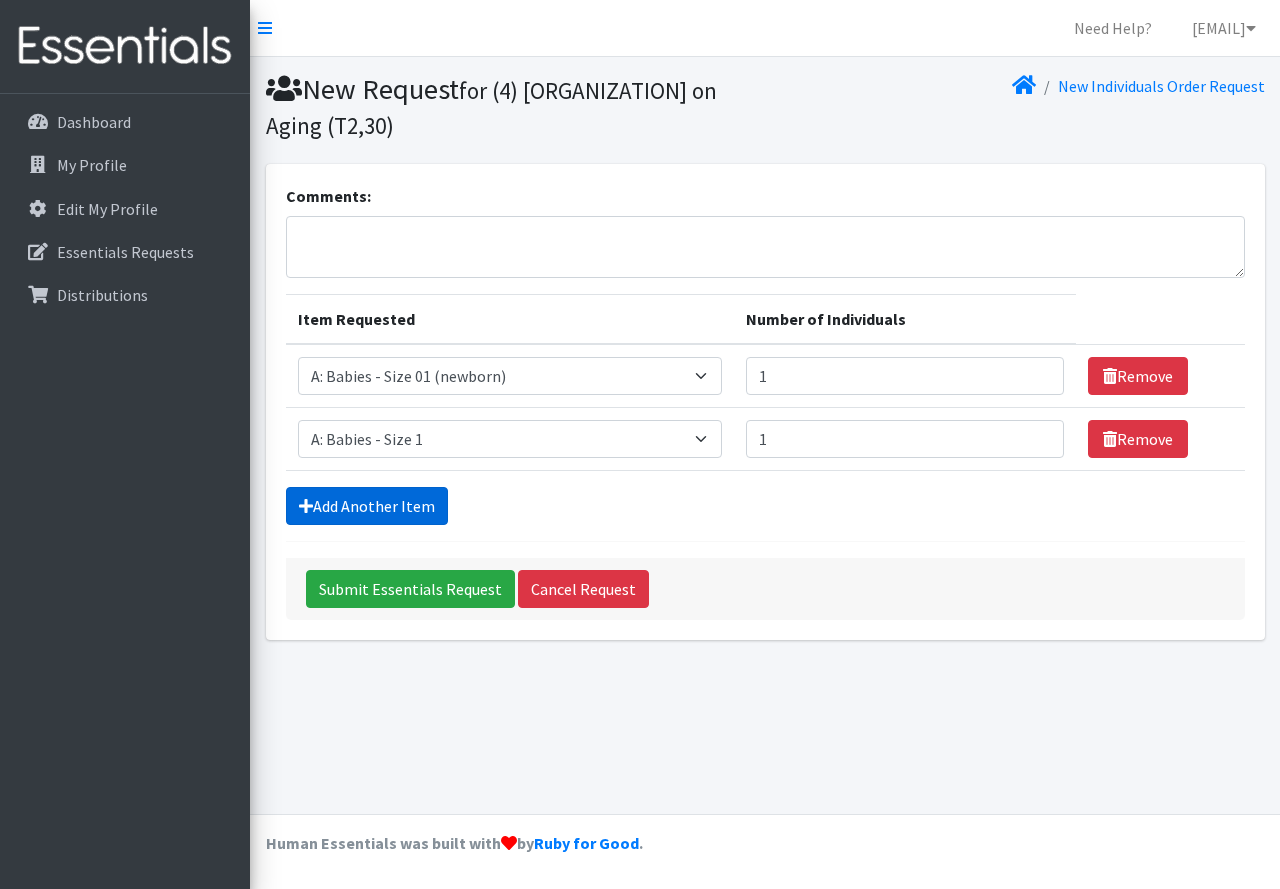 click on "Add Another Item" at bounding box center [367, 506] 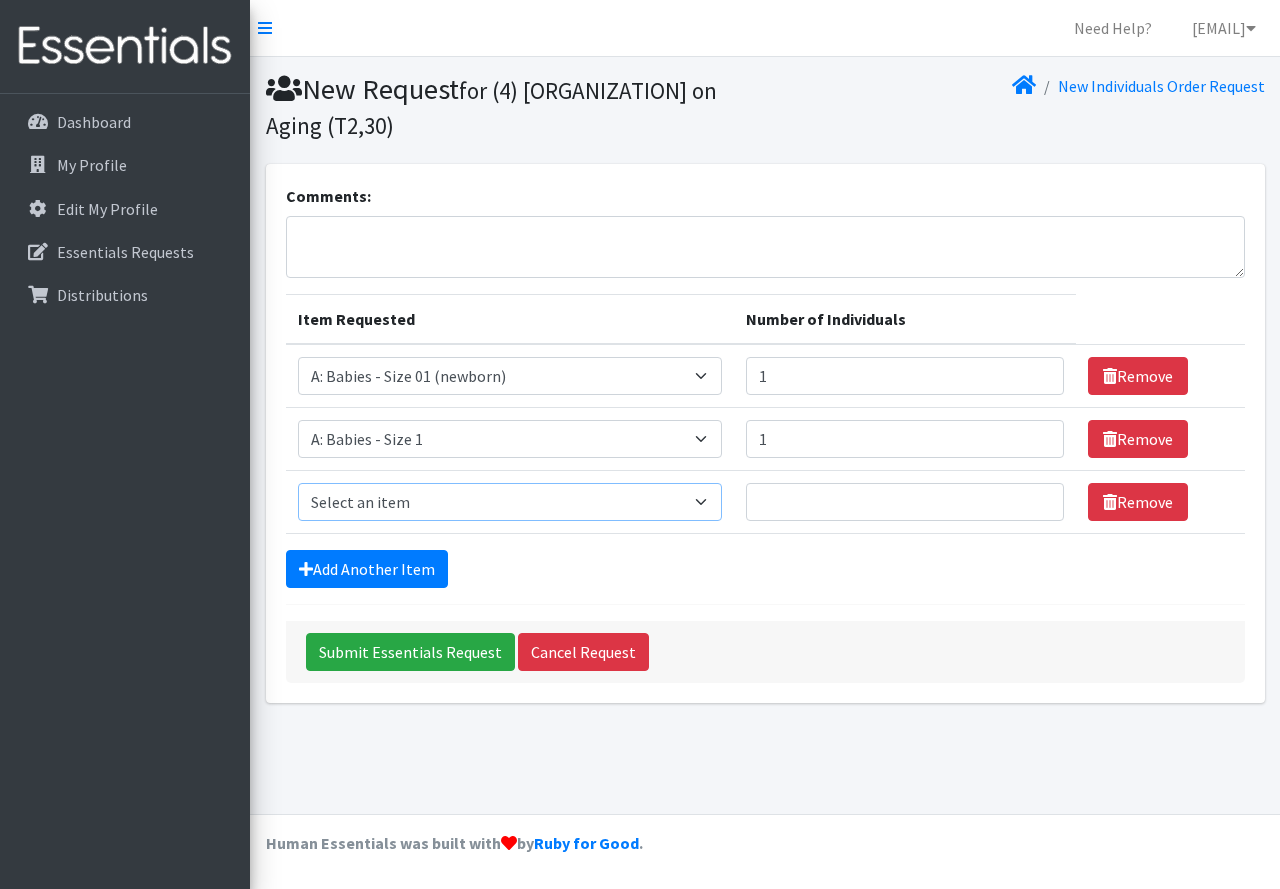 click on "Select an item
A: Babies - Size 0 (Preemie)
A: Babies - Size 01 (newborn)
A: Babies - Size 1
A: Babies - Size 2
A: Babies - Size 3
A: Babies - Size 4
A: Babies - Size 5
A: Babies - Size 6
A: Babies - Size 7
B: Toddlers - Pull-Ups1 (Medium - 2T-3T)
B: Toddlers - Pull-Ups2 (Large -3T-4T)
B: Toddlers - Pull-Ups3 (XL - 4T-5T)
C: Youth - Overnights1 - S/M (38-65 lbs)
C: Youth - Overnights2 - L/XL ( 65-140 lbs)
E: Swimmers1 - S (16-26 lbs)
E: Swimmers2 - M (24-34 lbs)
E: Swimmers3 - L (32+ lbs)" at bounding box center [510, 502] 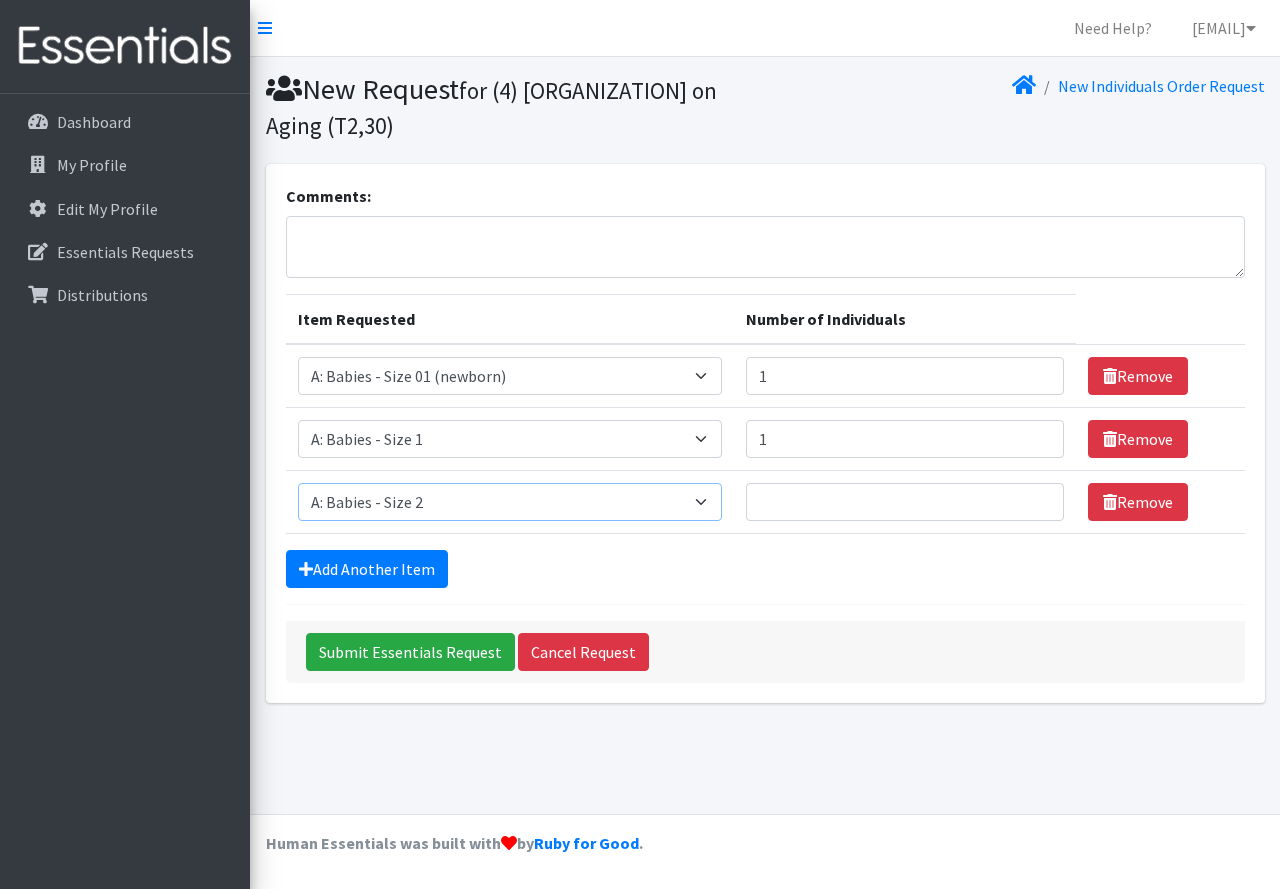 click on "Select an item
A: Babies - Size 0 (Preemie)
A: Babies - Size 01 (newborn)
A: Babies - Size 1
A: Babies - Size 2
A: Babies - Size 3
A: Babies - Size 4
A: Babies - Size 5
A: Babies - Size 6
A: Babies - Size 7
B: Toddlers - Pull-Ups1 (Medium - 2T-3T)
B: Toddlers - Pull-Ups2 (Large -3T-4T)
B: Toddlers - Pull-Ups3 (XL - 4T-5T)
C: Youth - Overnights1 - S/M (38-65 lbs)
C: Youth - Overnights2 - L/XL ( 65-140 lbs)
E: Swimmers1 - S (16-26 lbs)
E: Swimmers2 - M (24-34 lbs)
E: Swimmers3 - L (32+ lbs)" at bounding box center [510, 502] 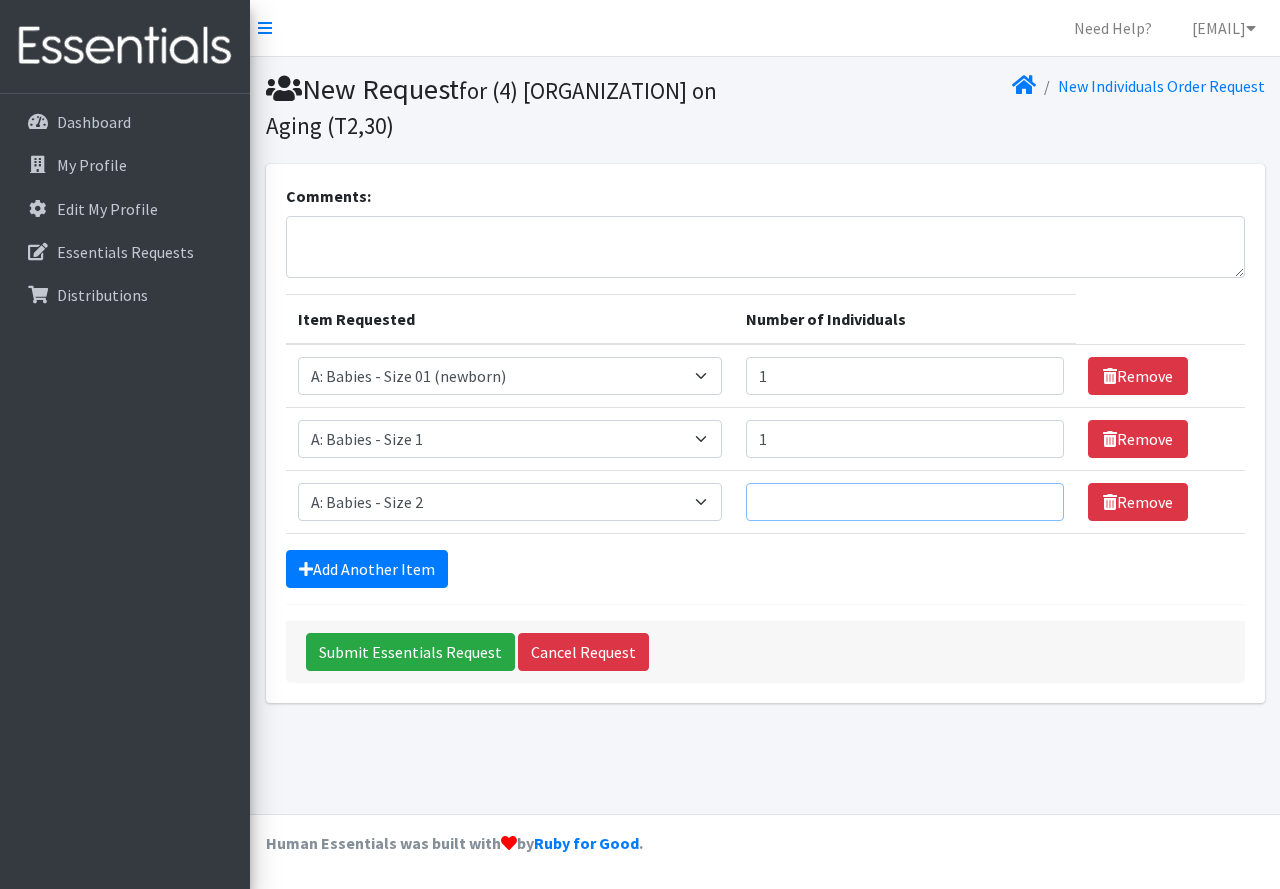 click on "Number of Individuals" at bounding box center (904, 502) 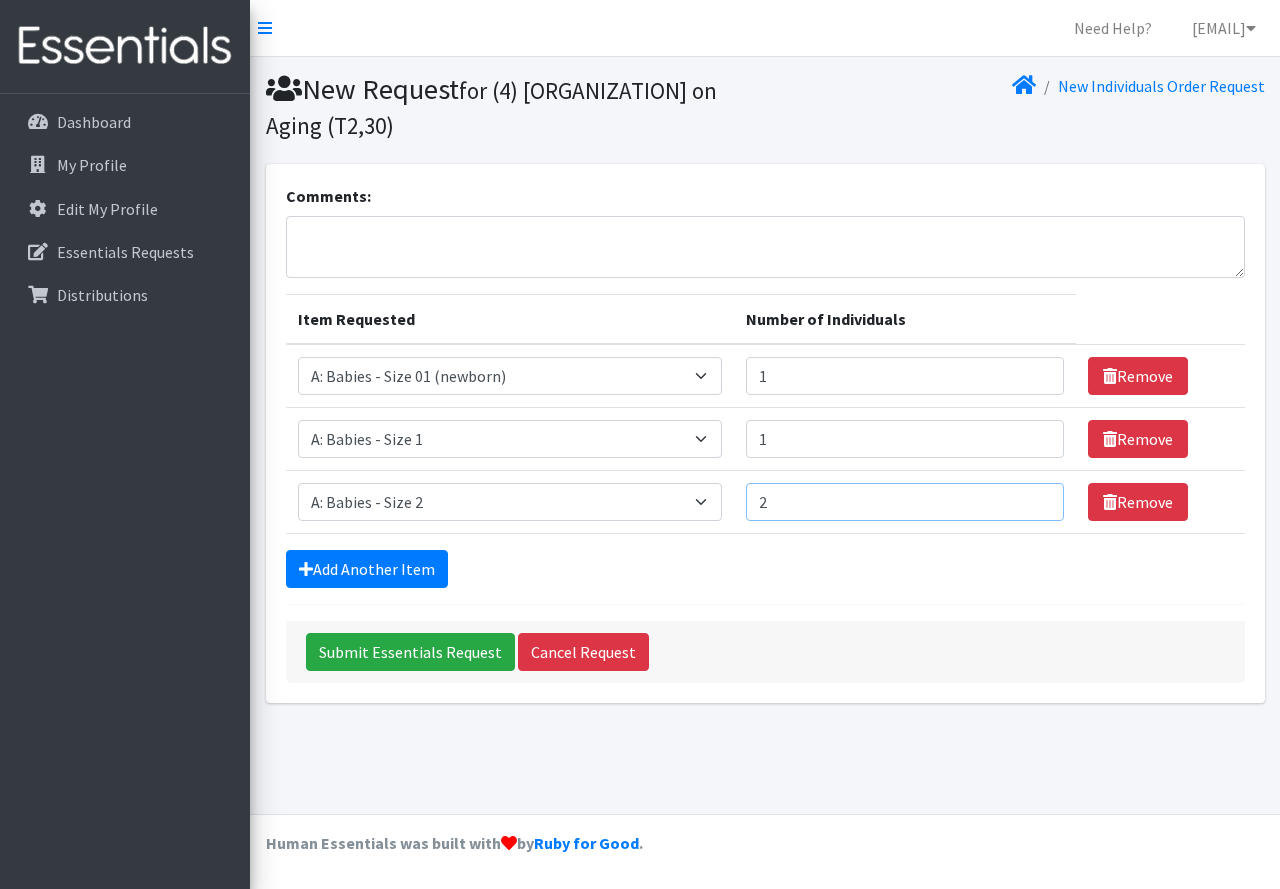 type on "2" 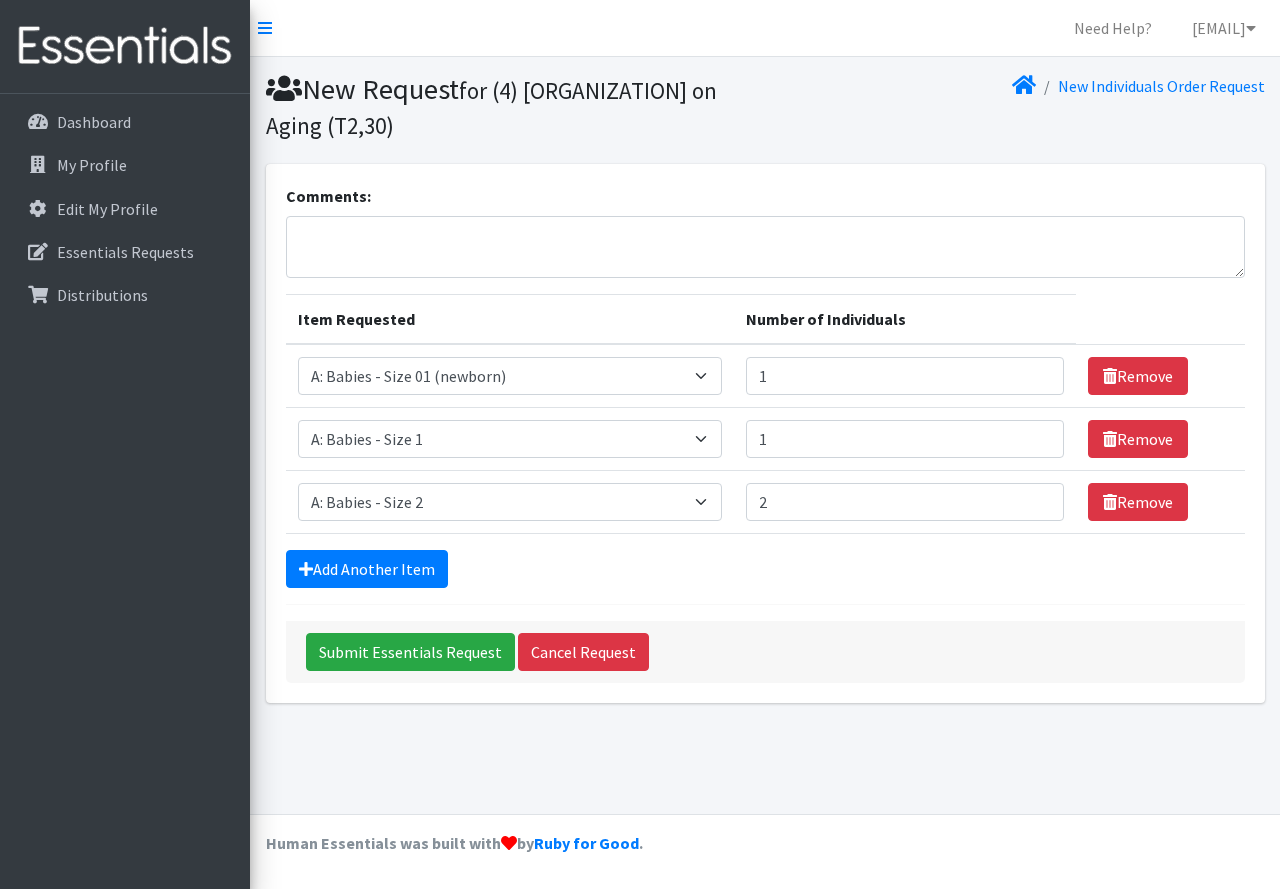 click on "Comments:
Item Requested
Number of Individuals
Item Requested
Select an item
A: Babies - Size 0 (Preemie)
A: Babies - Size 01 (newborn)
A: Babies - Size 1
A: Babies - Size 2
A: Babies - Size 3
A: Babies - Size 4
A: Babies - Size 5
A: Babies - Size 6
A: Babies - Size 7
B: Toddlers - Pull-Ups1 (Medium - 2T-3T)
B: Toddlers - Pull-Ups2 (Large -3T-4T)
B: Toddlers - Pull-Ups3 (XL - 4T-5T)
C: Youth - Overnights1 - S/M (38-65 lbs)
C: Youth - Overnights2 - L/XL ( 65-140 lbs)
E: Swimmers1 - S (16-26 lbs)
E: Swimmers2 - M (24-34 lbs)
E: Swimmers3 - L (32+ lbs)
Number of Individuals
1
Remove
Item Requested
Select an item
A: Babies - Size 0 (Preemie)
A: Babies - Size 01 (newborn)" at bounding box center [765, 433] 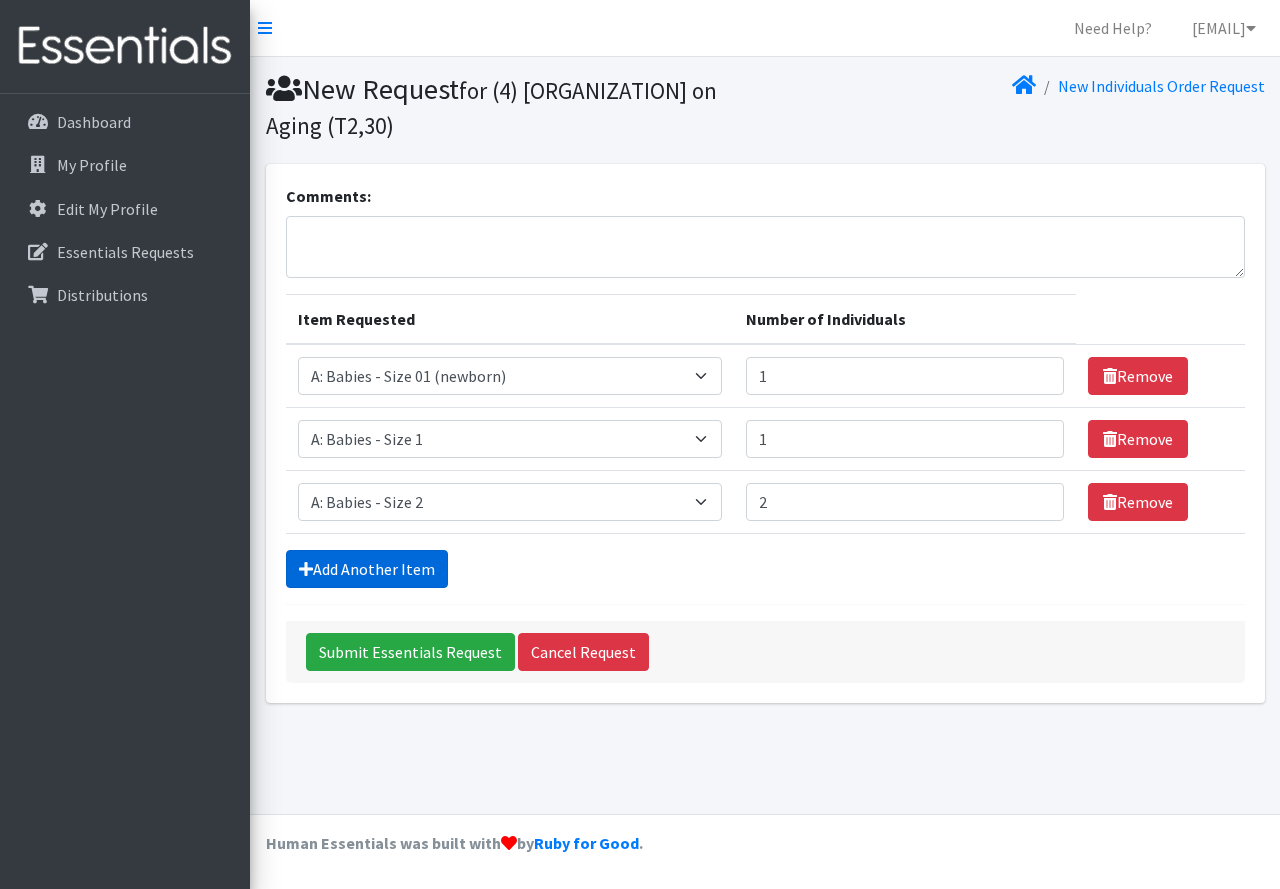 click on "Add Another Item" at bounding box center (367, 569) 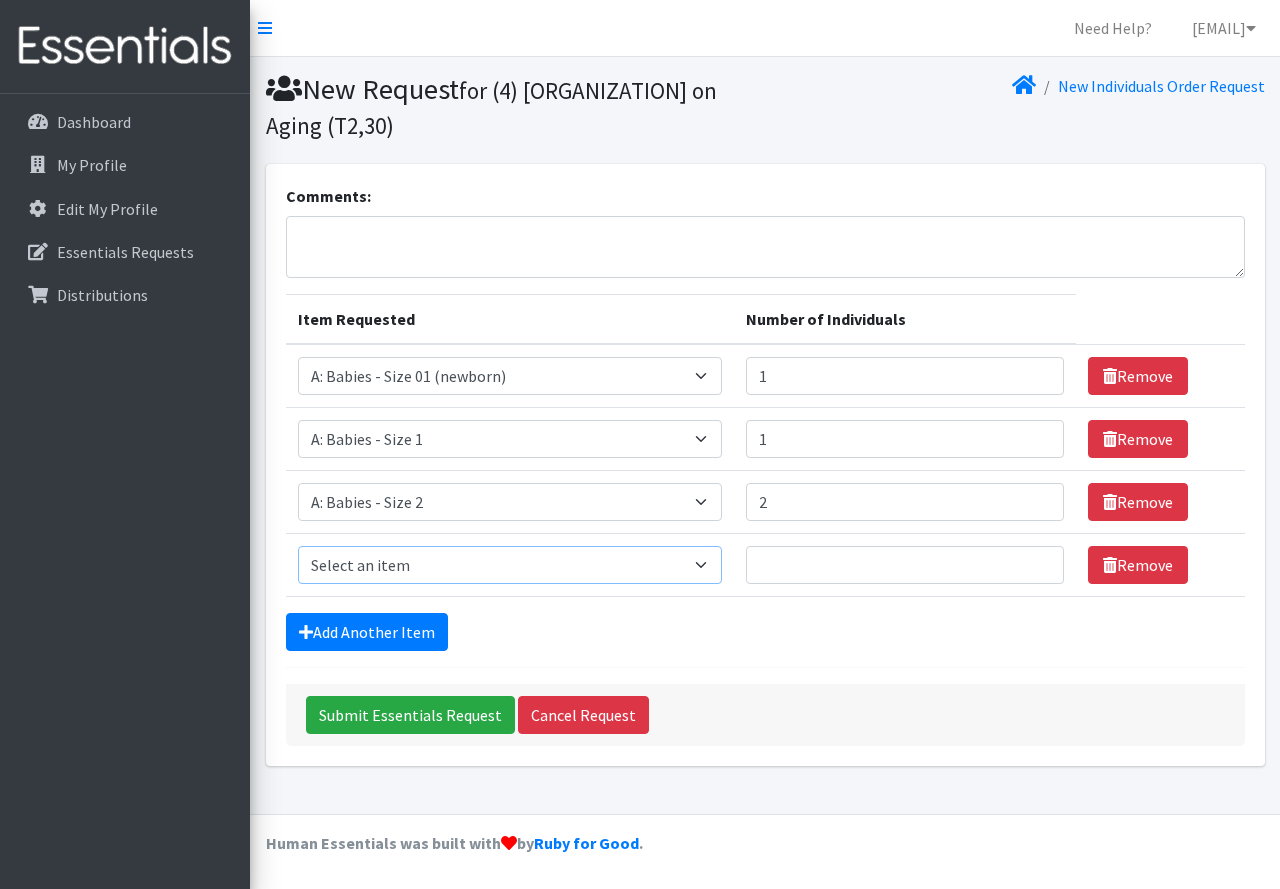click on "Select an item
A: Babies - Size 0 (Preemie)
A: Babies - Size 01 (newborn)
A: Babies - Size 1
A: Babies - Size 2
A: Babies - Size 3
A: Babies - Size 4
A: Babies - Size 5
A: Babies - Size 6
A: Babies - Size 7
B: Toddlers - Pull-Ups1 (Medium - 2T-3T)
B: Toddlers - Pull-Ups2 (Large -3T-4T)
B: Toddlers - Pull-Ups3 (XL - 4T-5T)
C: Youth - Overnights1 - S/M (38-65 lbs)
C: Youth - Overnights2 - L/XL ( 65-140 lbs)
E: Swimmers1 - S (16-26 lbs)
E: Swimmers2 - M (24-34 lbs)
E: Swimmers3 - L (32+ lbs)" at bounding box center [510, 565] 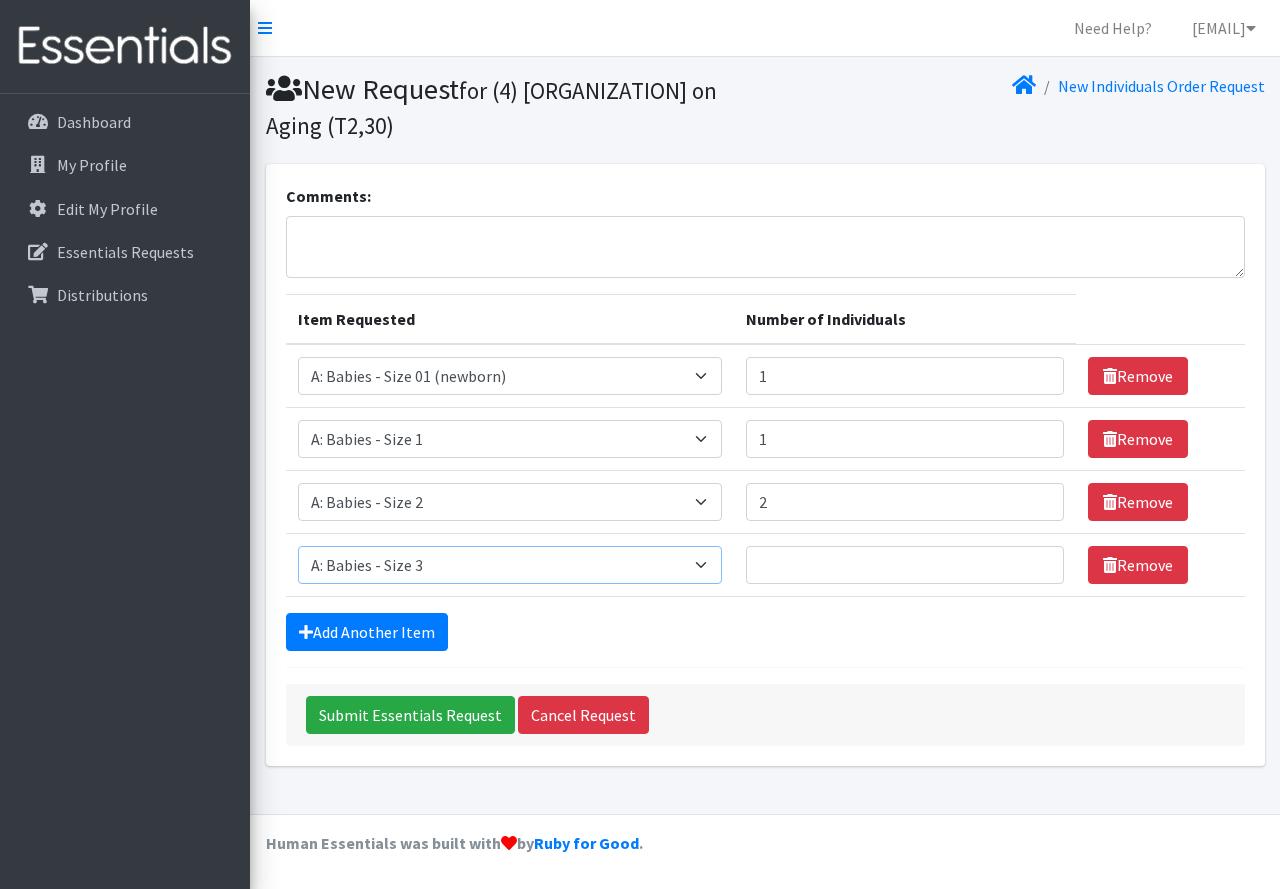 click on "Select an item
A: Babies - Size 0 (Preemie)
A: Babies - Size 01 (newborn)
A: Babies - Size 1
A: Babies - Size 2
A: Babies - Size 3
A: Babies - Size 4
A: Babies - Size 5
A: Babies - Size 6
A: Babies - Size 7
B: Toddlers - Pull-Ups1 (Medium - 2T-3T)
B: Toddlers - Pull-Ups2 (Large -3T-4T)
B: Toddlers - Pull-Ups3 (XL - 4T-5T)
C: Youth - Overnights1 - S/M (38-65 lbs)
C: Youth - Overnights2 - L/XL ( 65-140 lbs)
E: Swimmers1 - S (16-26 lbs)
E: Swimmers2 - M (24-34 lbs)
E: Swimmers3 - L (32+ lbs)" at bounding box center (510, 565) 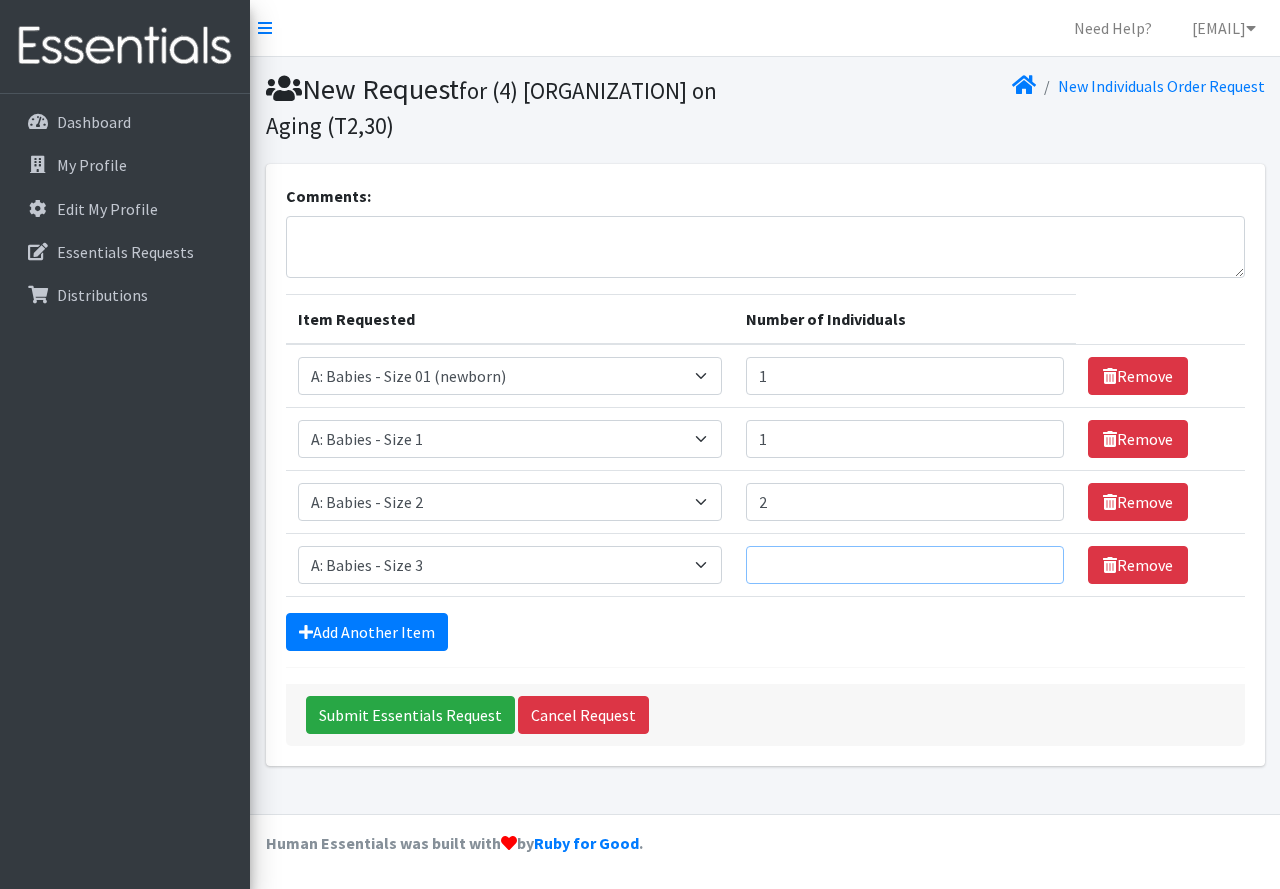 click on "Number of Individuals" at bounding box center (904, 565) 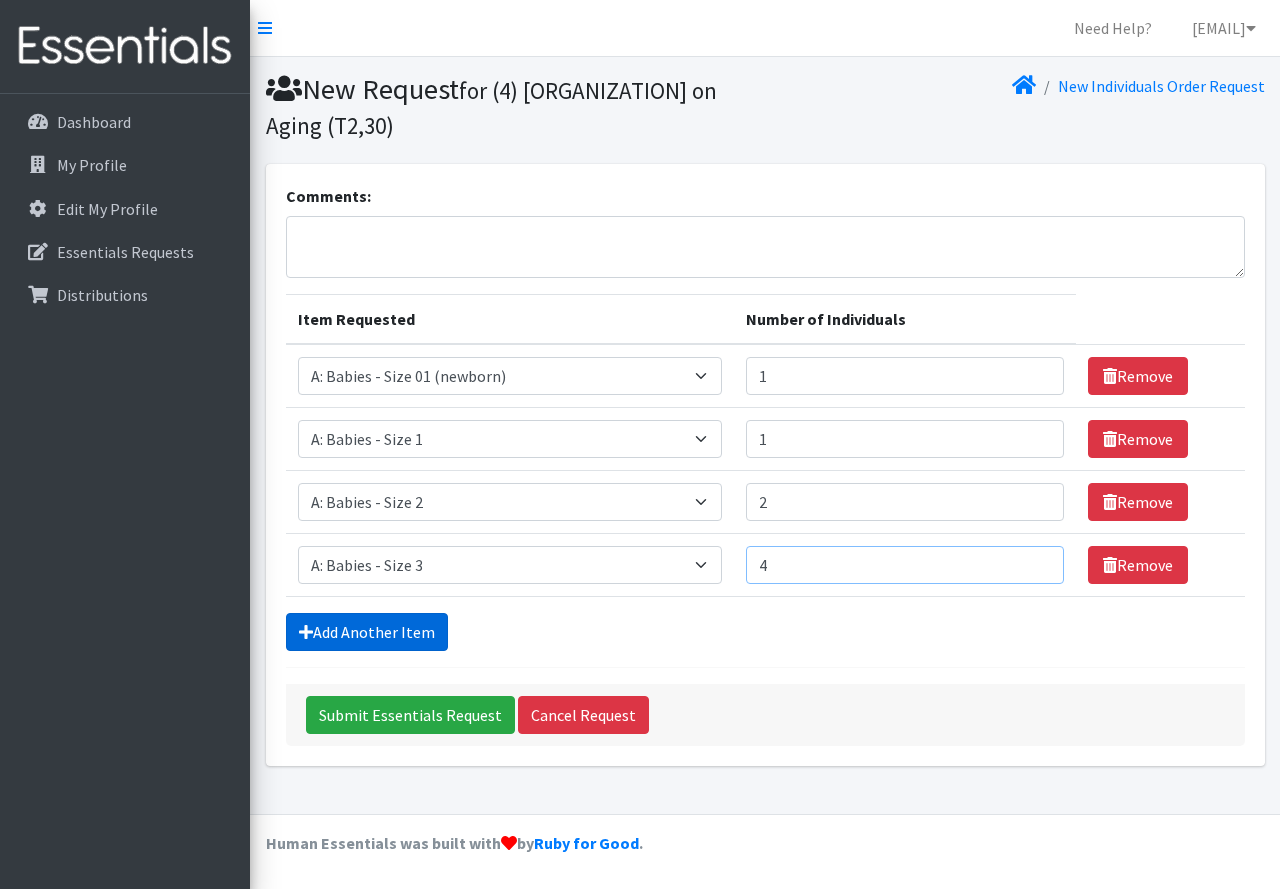 type on "4" 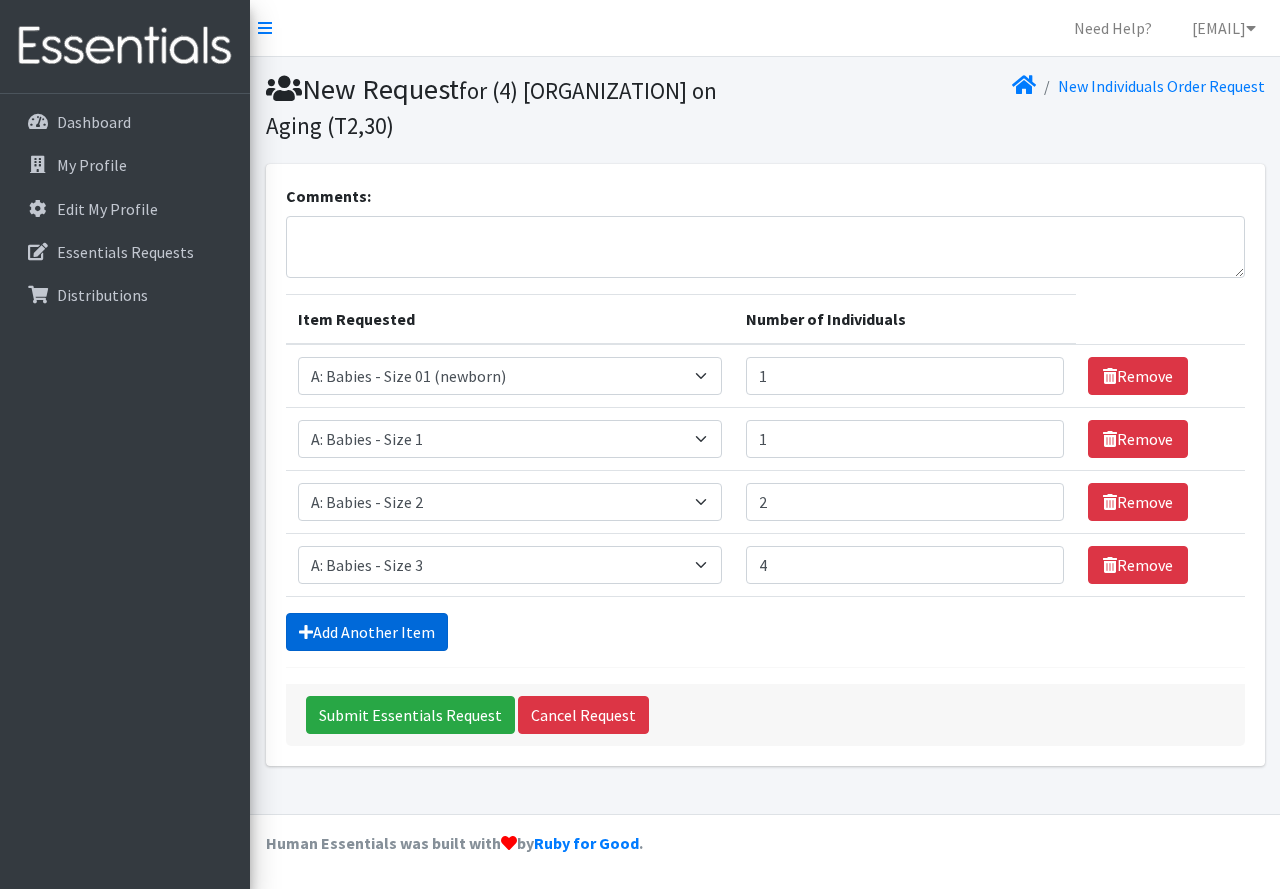 click on "Add Another Item" at bounding box center [367, 632] 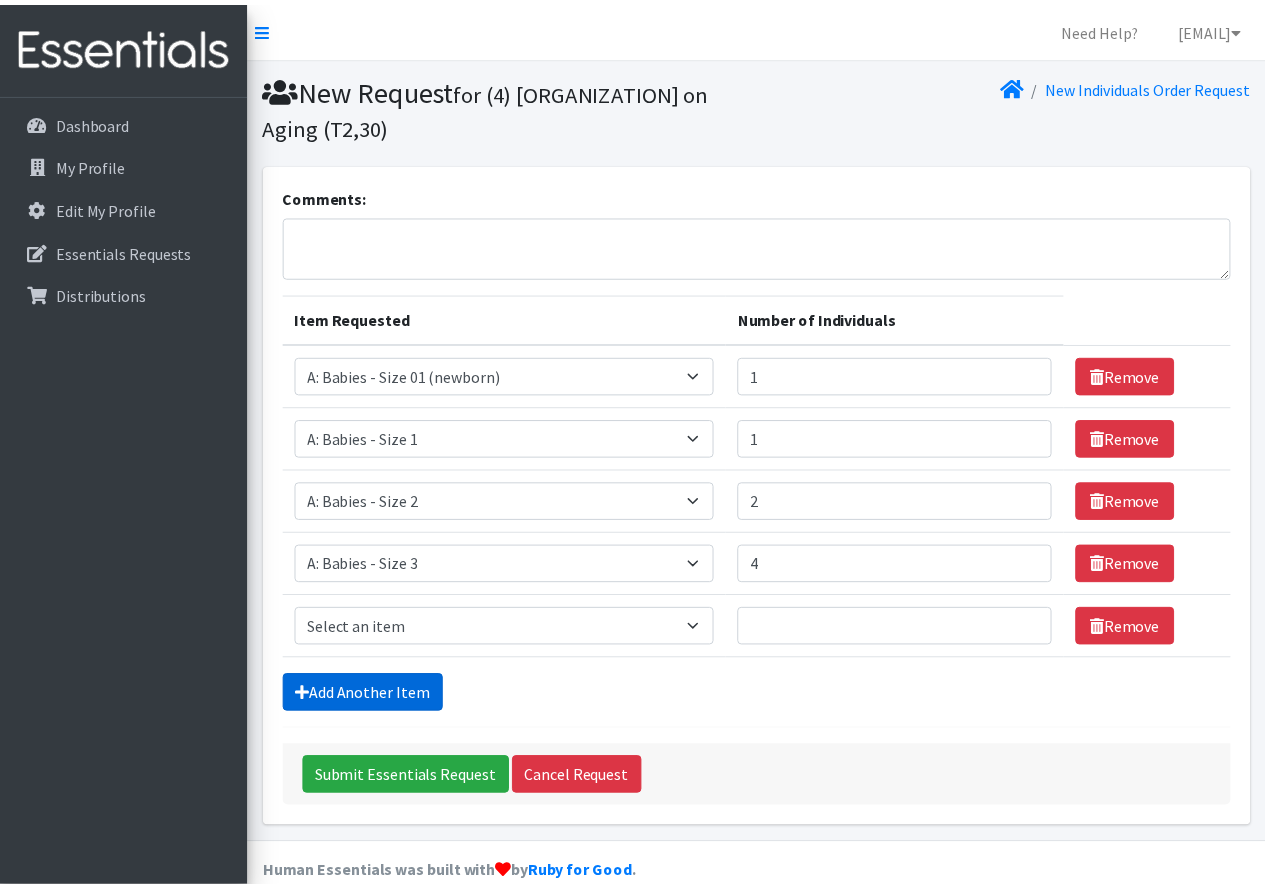 scroll, scrollTop: 31, scrollLeft: 0, axis: vertical 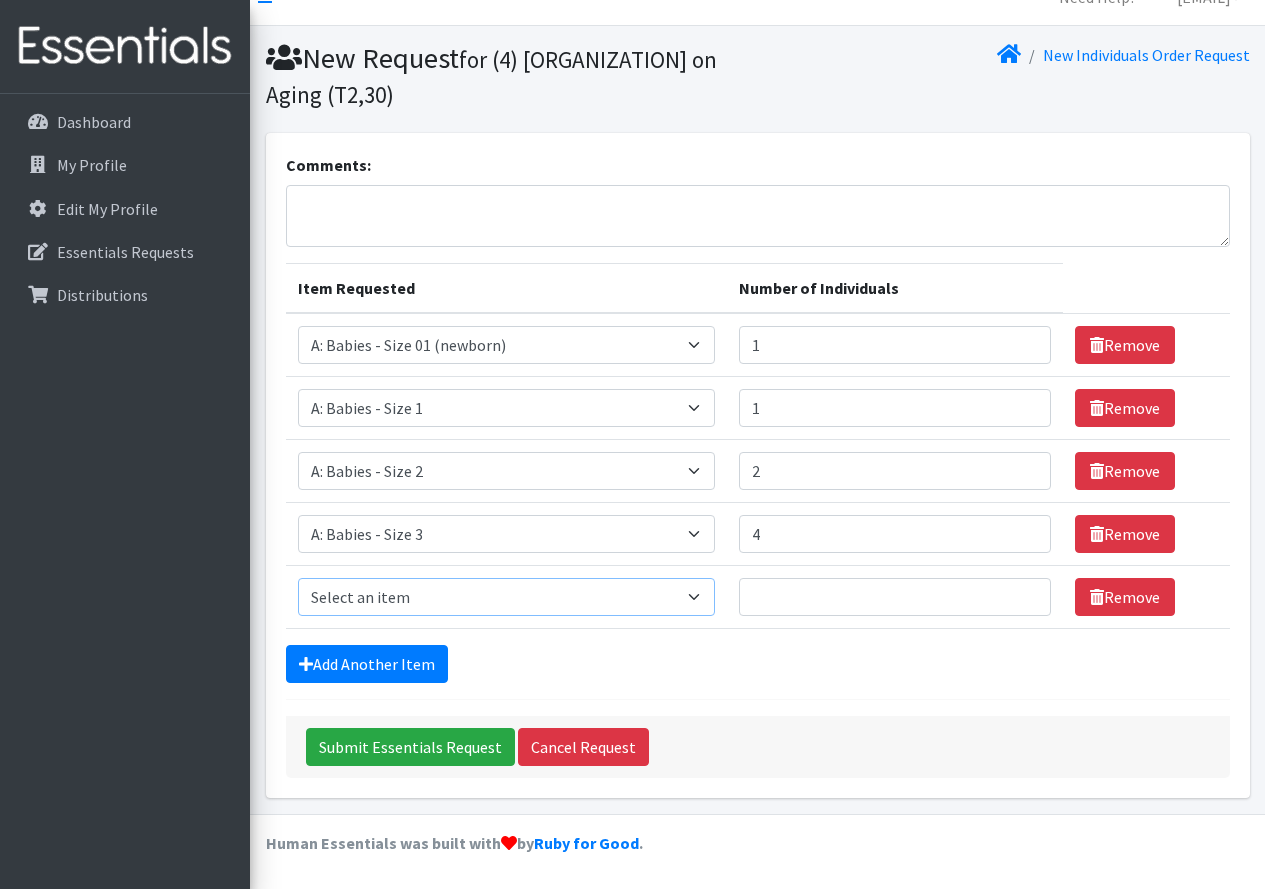 click on "Select an item
A: Babies - Size 0 (Preemie)
A: Babies - Size 01 (newborn)
A: Babies - Size 1
A: Babies - Size 2
A: Babies - Size 3
A: Babies - Size 4
A: Babies - Size 5
A: Babies - Size 6
A: Babies - Size 7
B: Toddlers - Pull-Ups1 (Medium - 2T-3T)
B: Toddlers - Pull-Ups2 (Large -3T-4T)
B: Toddlers - Pull-Ups3 (XL - 4T-5T)
C: Youth - Overnights1 - S/M (38-65 lbs)
C: Youth - Overnights2 - L/XL ( 65-140 lbs)
E: Swimmers1 - S (16-26 lbs)
E: Swimmers2 - M (24-34 lbs)
E: Swimmers3 - L (32+ lbs)" at bounding box center [507, 597] 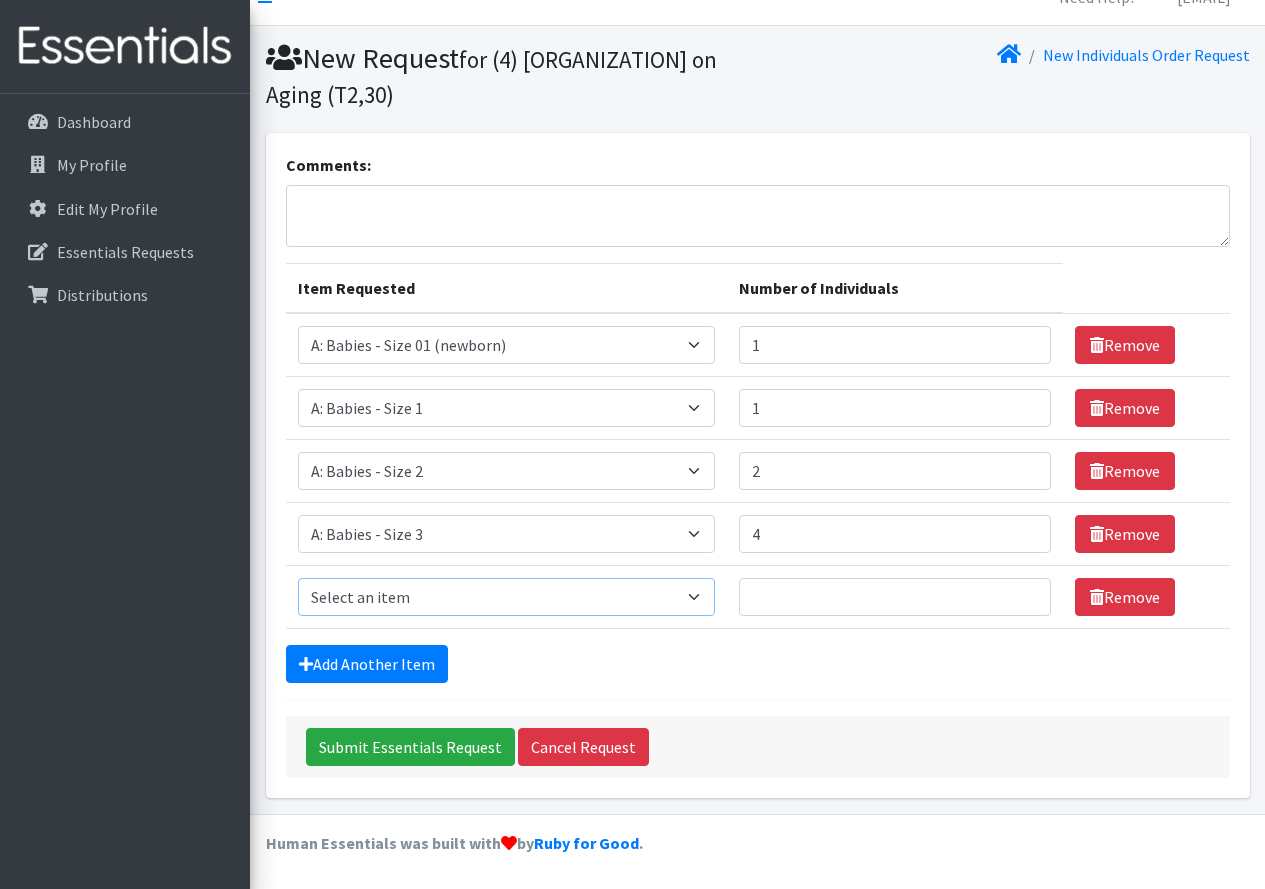 select on "5614" 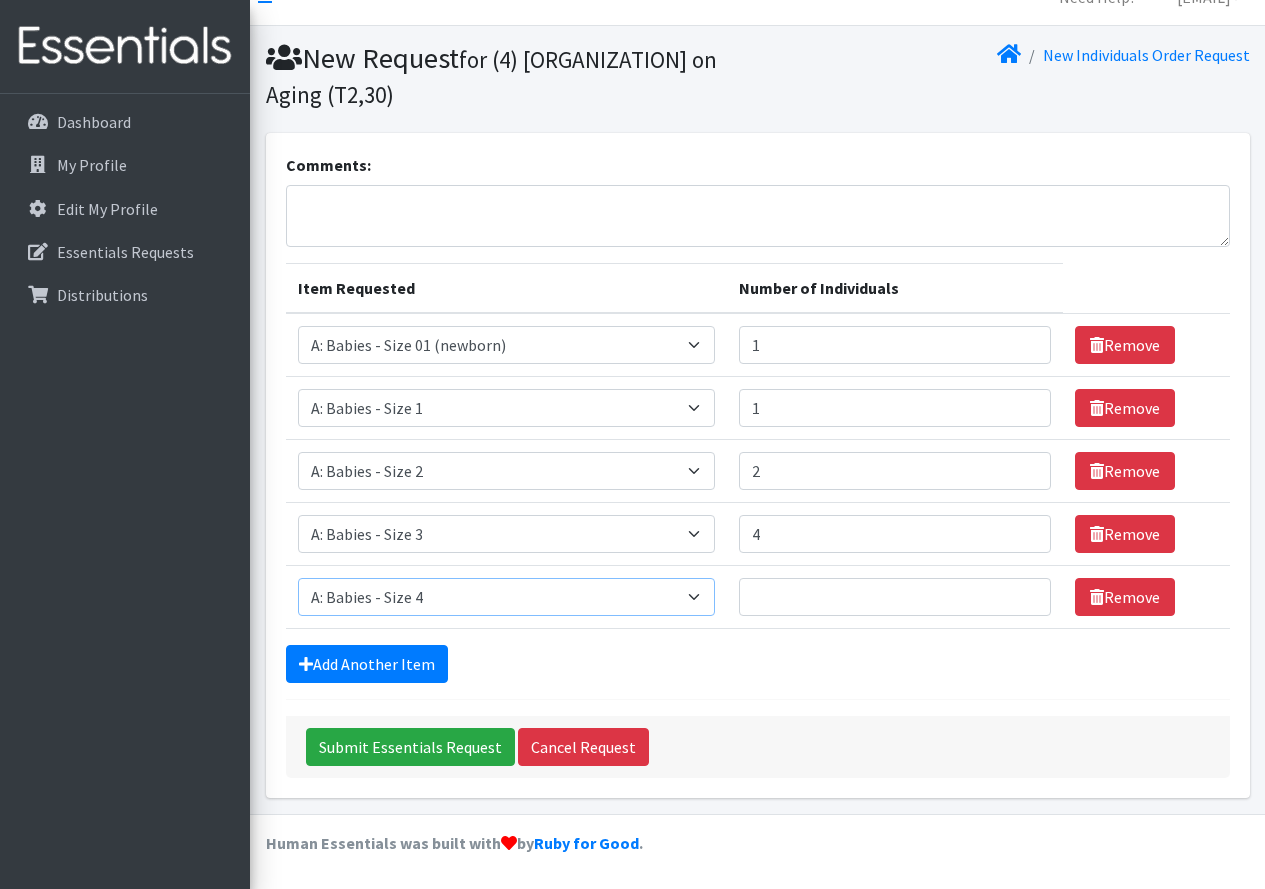 click on "Select an item
A: Babies - Size 0 (Preemie)
A: Babies - Size 01 (newborn)
A: Babies - Size 1
A: Babies - Size 2
A: Babies - Size 3
A: Babies - Size 4
A: Babies - Size 5
A: Babies - Size 6
A: Babies - Size 7
B: Toddlers - Pull-Ups1 (Medium - 2T-3T)
B: Toddlers - Pull-Ups2 (Large -3T-4T)
B: Toddlers - Pull-Ups3 (XL - 4T-5T)
C: Youth - Overnights1 - S/M (38-65 lbs)
C: Youth - Overnights2 - L/XL ( 65-140 lbs)
E: Swimmers1 - S (16-26 lbs)
E: Swimmers2 - M (24-34 lbs)
E: Swimmers3 - L (32+ lbs)" at bounding box center [507, 597] 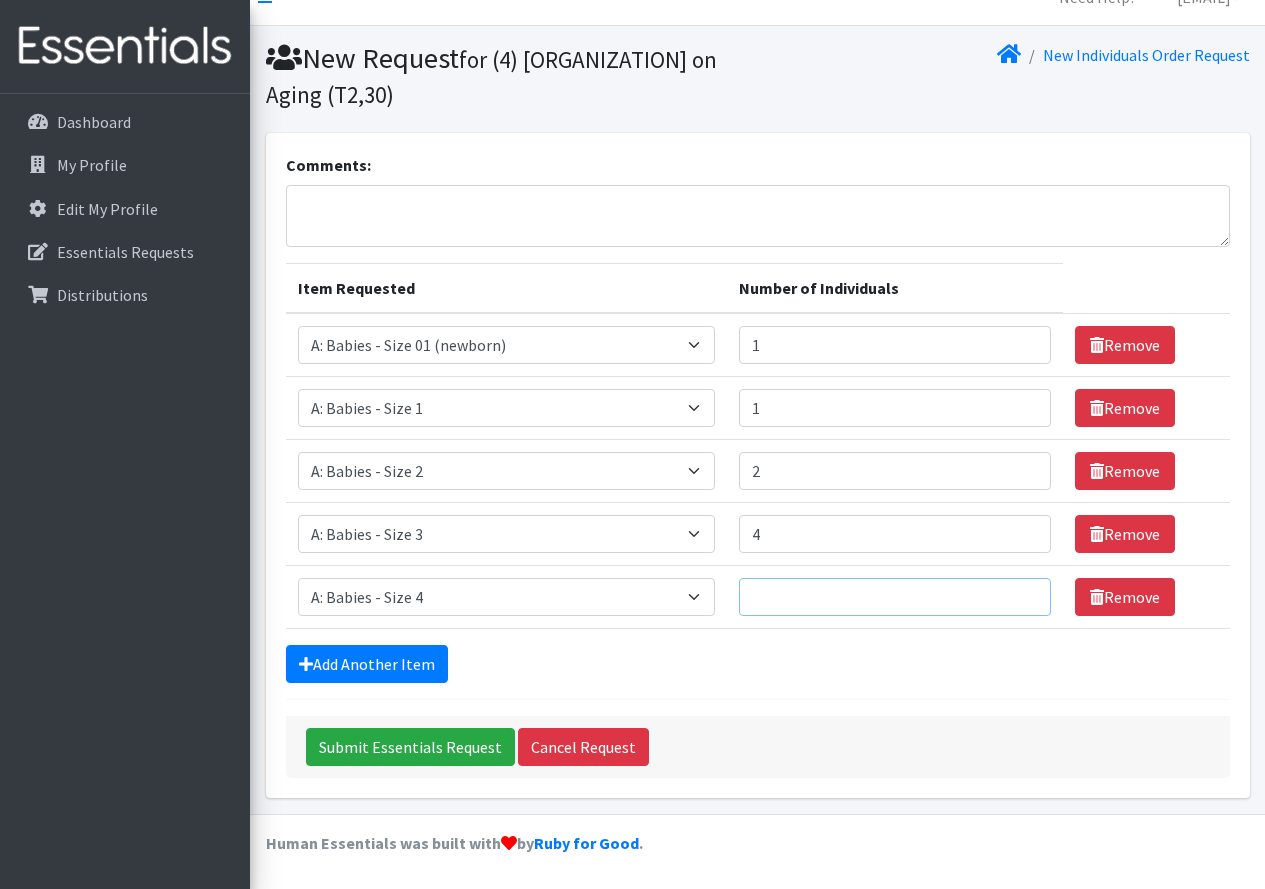 click on "Number of Individuals" at bounding box center [895, 597] 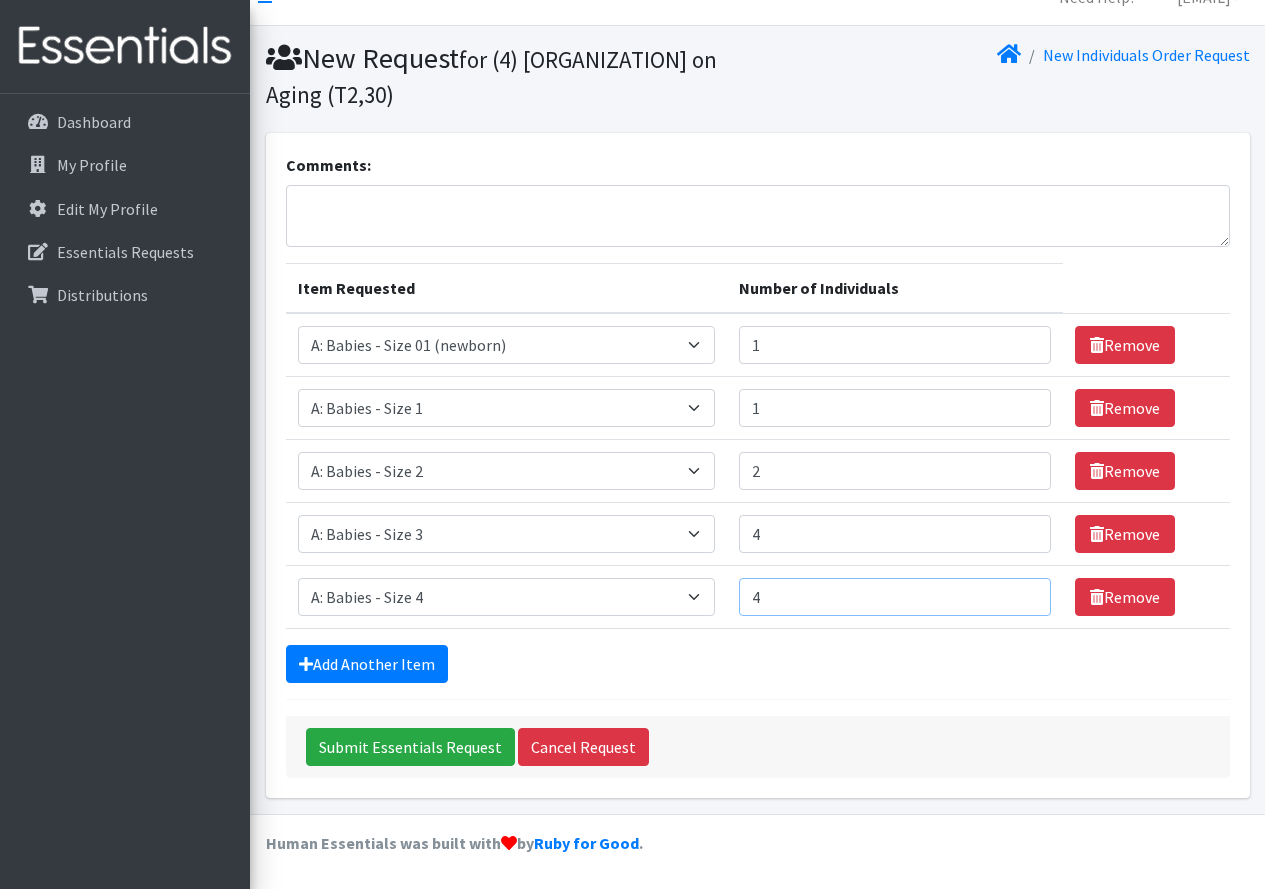type on "4" 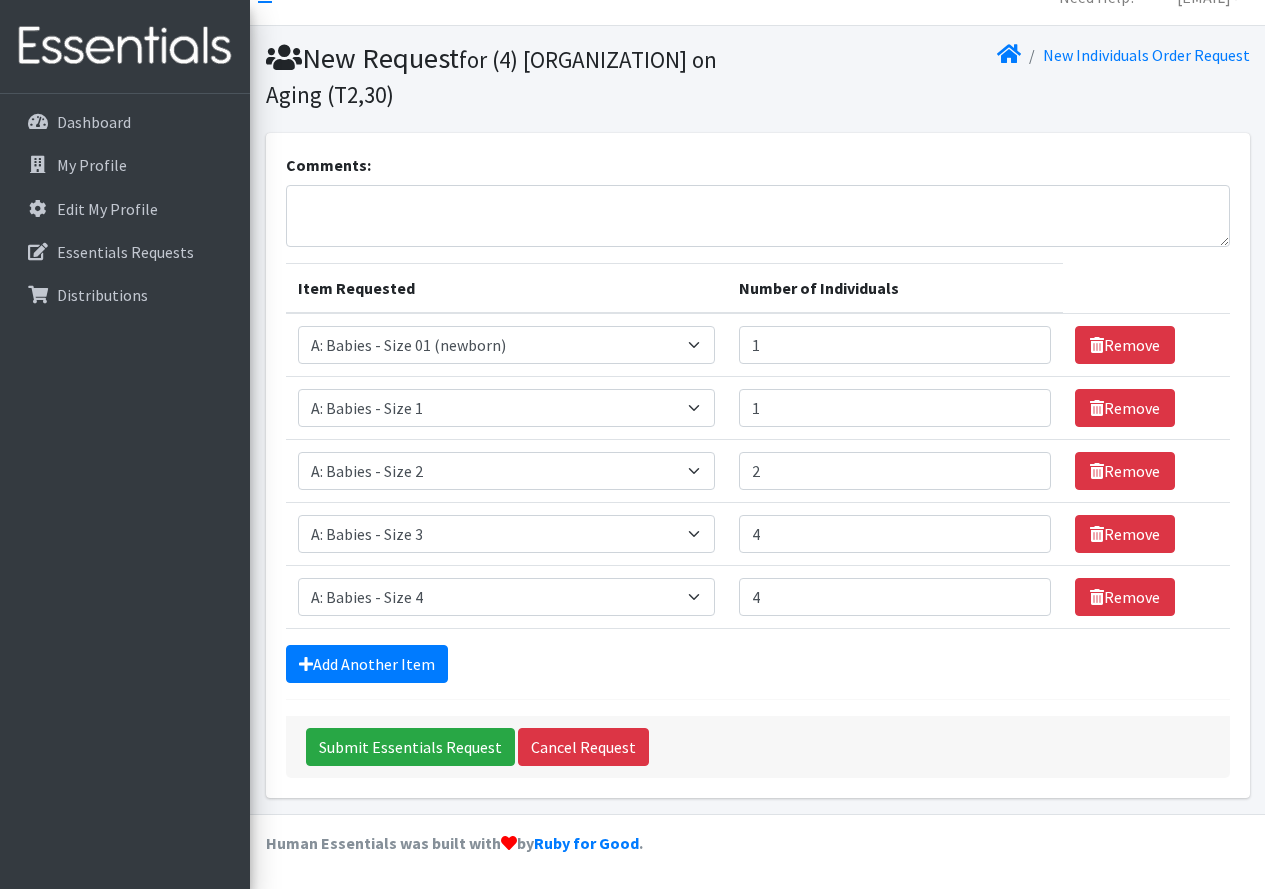 click on "Comments:
Item Requested
Number of Individuals
Item Requested
Select an item
A: Babies - Size 0 (Preemie)
A: Babies - Size 01 (newborn)
A: Babies - Size 1
A: Babies - Size 2
A: Babies - Size 3
A: Babies - Size 4
A: Babies - Size 5
A: Babies - Size 6
A: Babies - Size 7
B: Toddlers - Pull-Ups1 (Medium - 2T-3T)
B: Toddlers - Pull-Ups2 (Large -3T-4T)
B: Toddlers - Pull-Ups3 (XL - 4T-5T)
C: Youth - Overnights1 - S/M (38-65 lbs)
C: Youth - Overnights2 - L/XL ( 65-140 lbs)
E: Swimmers1 - S (16-26 lbs)
E: Swimmers2 - M (24-34 lbs)
E: Swimmers3 - L (32+ lbs)
Number of Individuals
1
Remove
Item Requested
Select an item
A: Babies - Size 0 (Preemie)
A: Babies - Size 01 (newborn)" at bounding box center (758, 465) 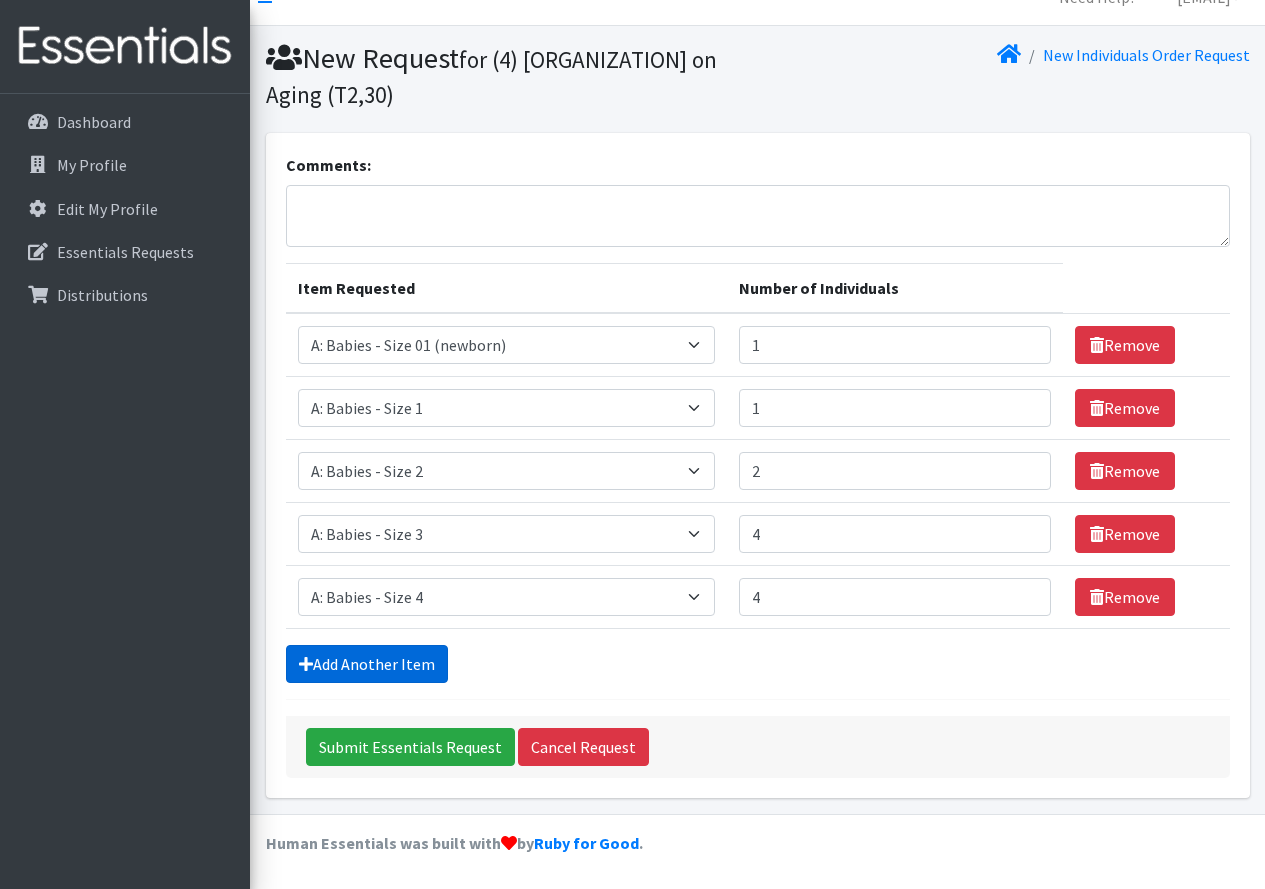 click on "Add Another Item" at bounding box center (367, 664) 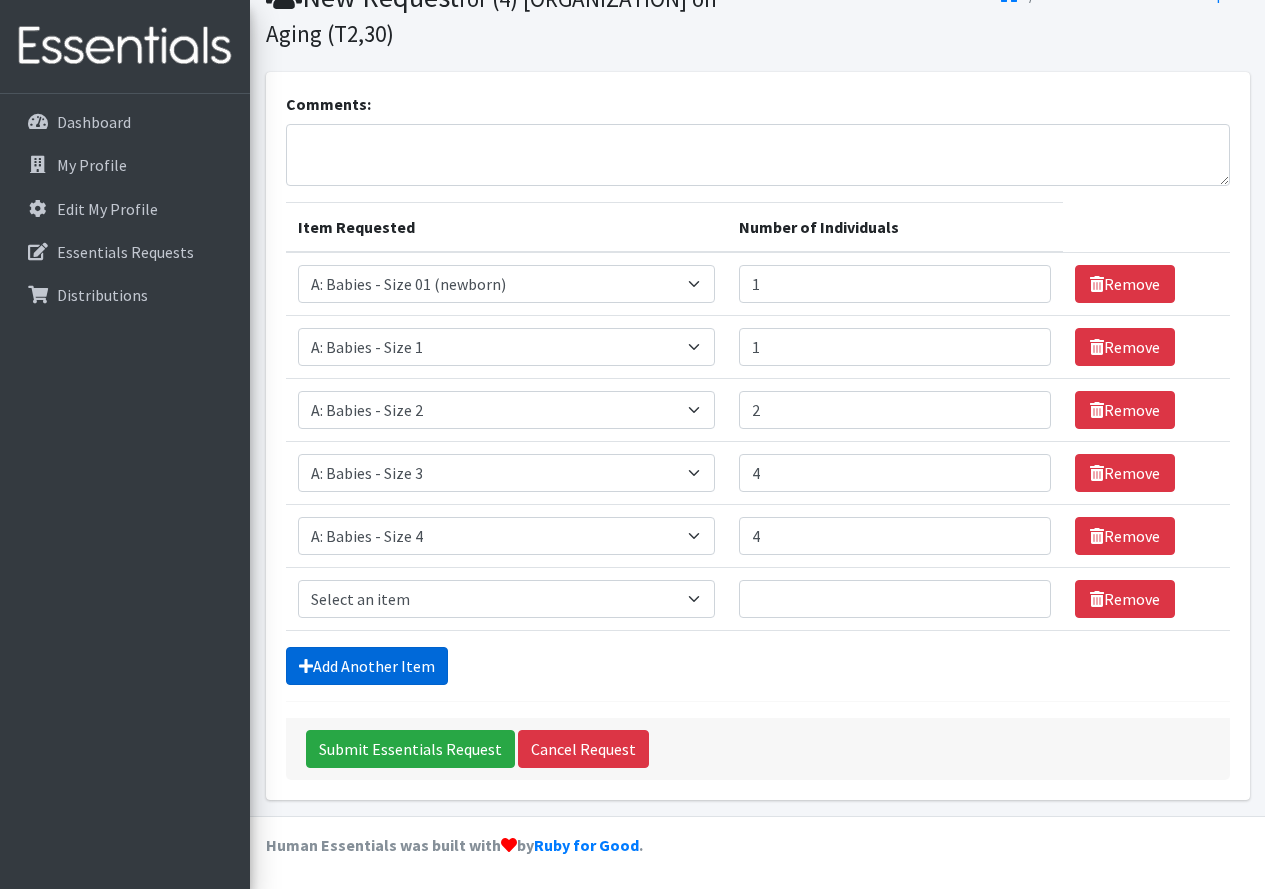 scroll, scrollTop: 94, scrollLeft: 0, axis: vertical 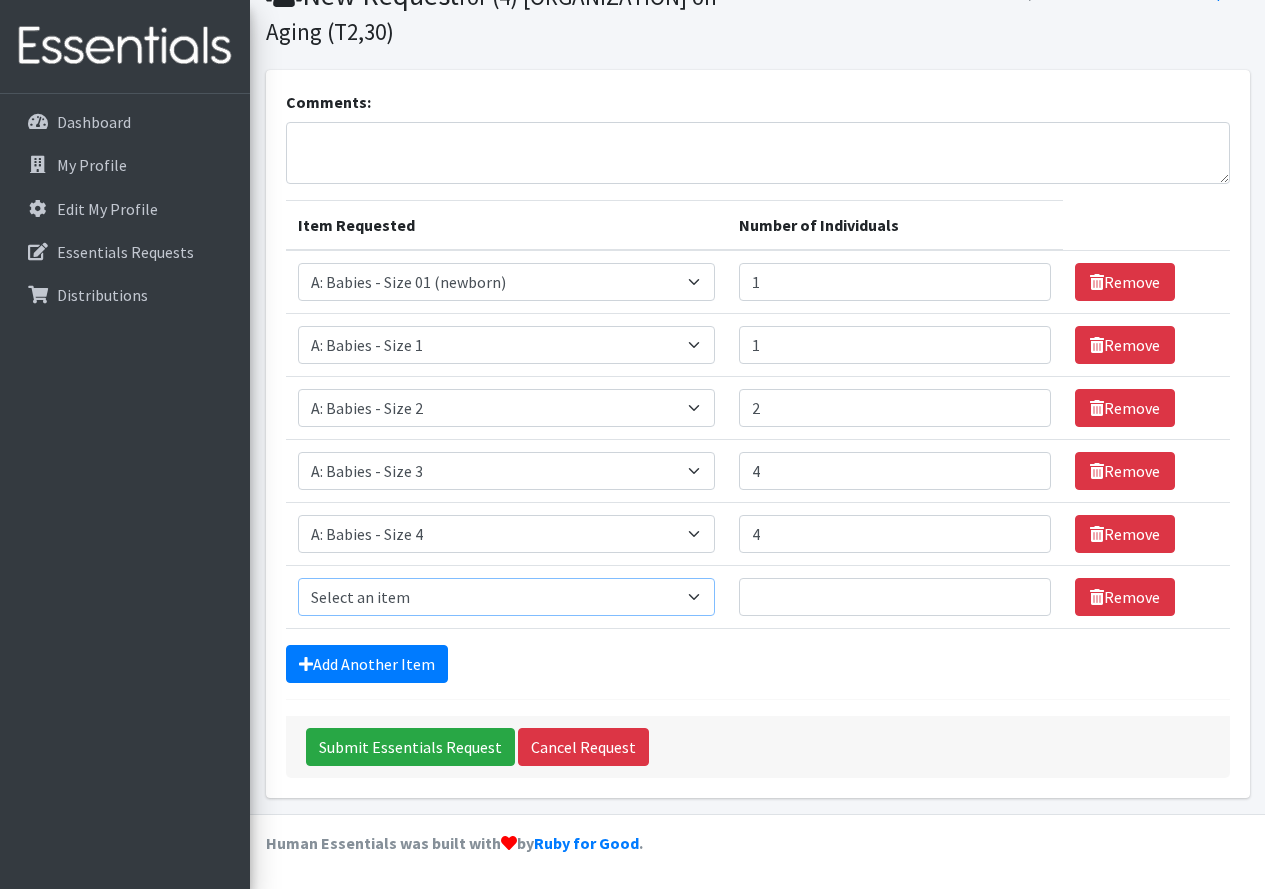 drag, startPoint x: 373, startPoint y: 599, endPoint x: 389, endPoint y: 586, distance: 20.615528 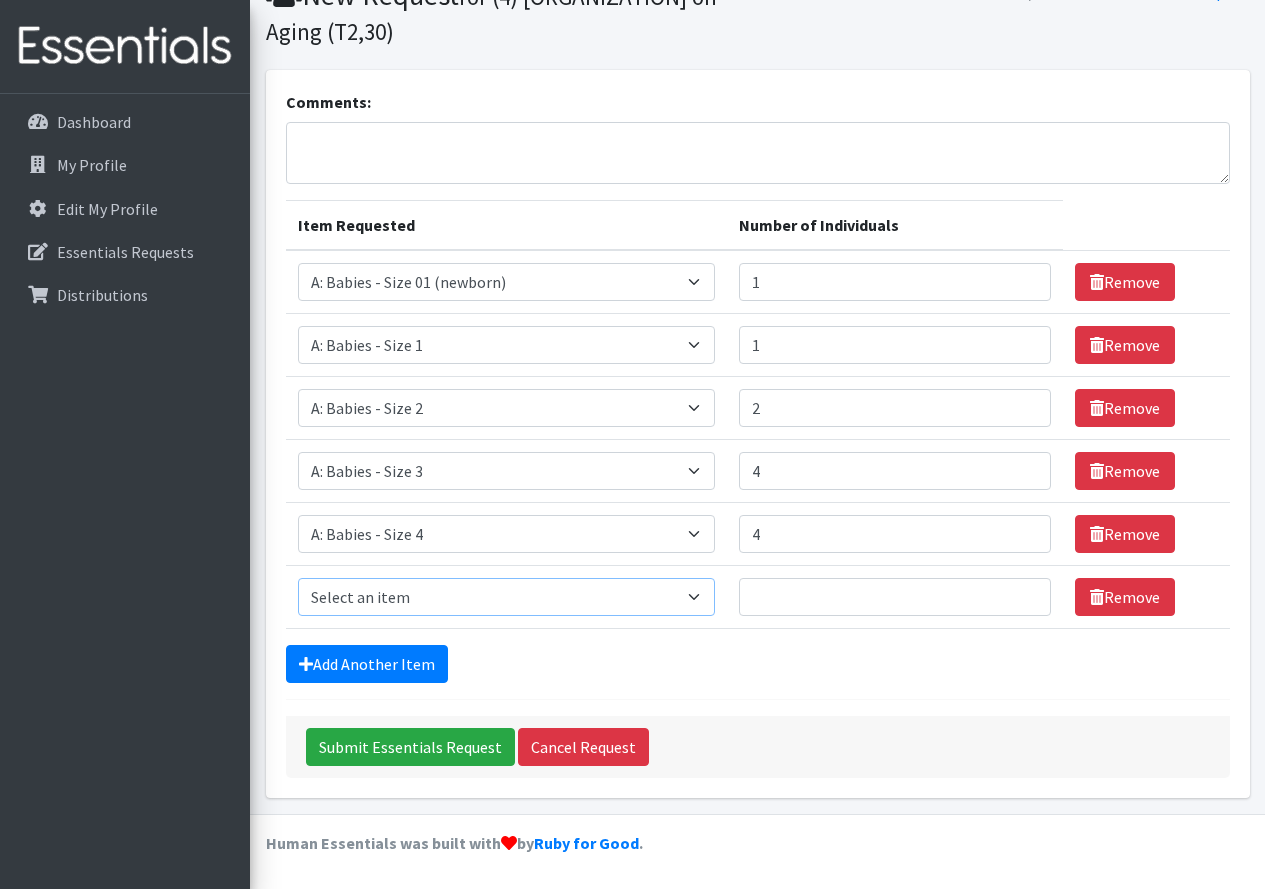 select on "5616" 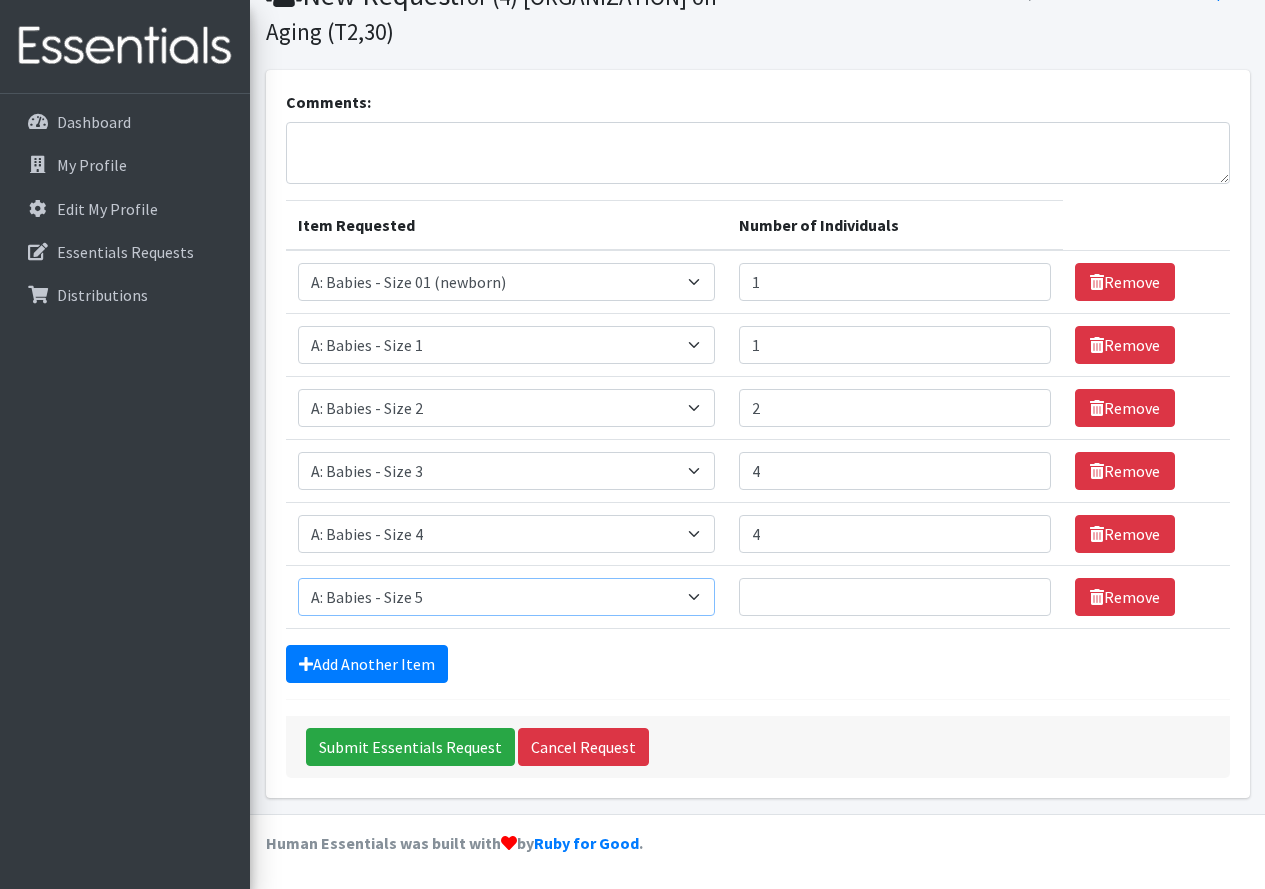 click on "Select an item
A: Babies - Size 0 (Preemie)
A: Babies - Size 01 (newborn)
A: Babies - Size 1
A: Babies - Size 2
A: Babies - Size 3
A: Babies - Size 4
A: Babies - Size 5
A: Babies - Size 6
A: Babies - Size 7
B: Toddlers - Pull-Ups1 (Medium - 2T-3T)
B: Toddlers - Pull-Ups2 (Large -3T-4T)
B: Toddlers - Pull-Ups3 (XL - 4T-5T)
C: Youth - Overnights1 - S/M (38-65 lbs)
C: Youth - Overnights2 - L/XL ( 65-140 lbs)
E: Swimmers1 - S (16-26 lbs)
E: Swimmers2 - M (24-34 lbs)
E: Swimmers3 - L (32+ lbs)" at bounding box center (507, 597) 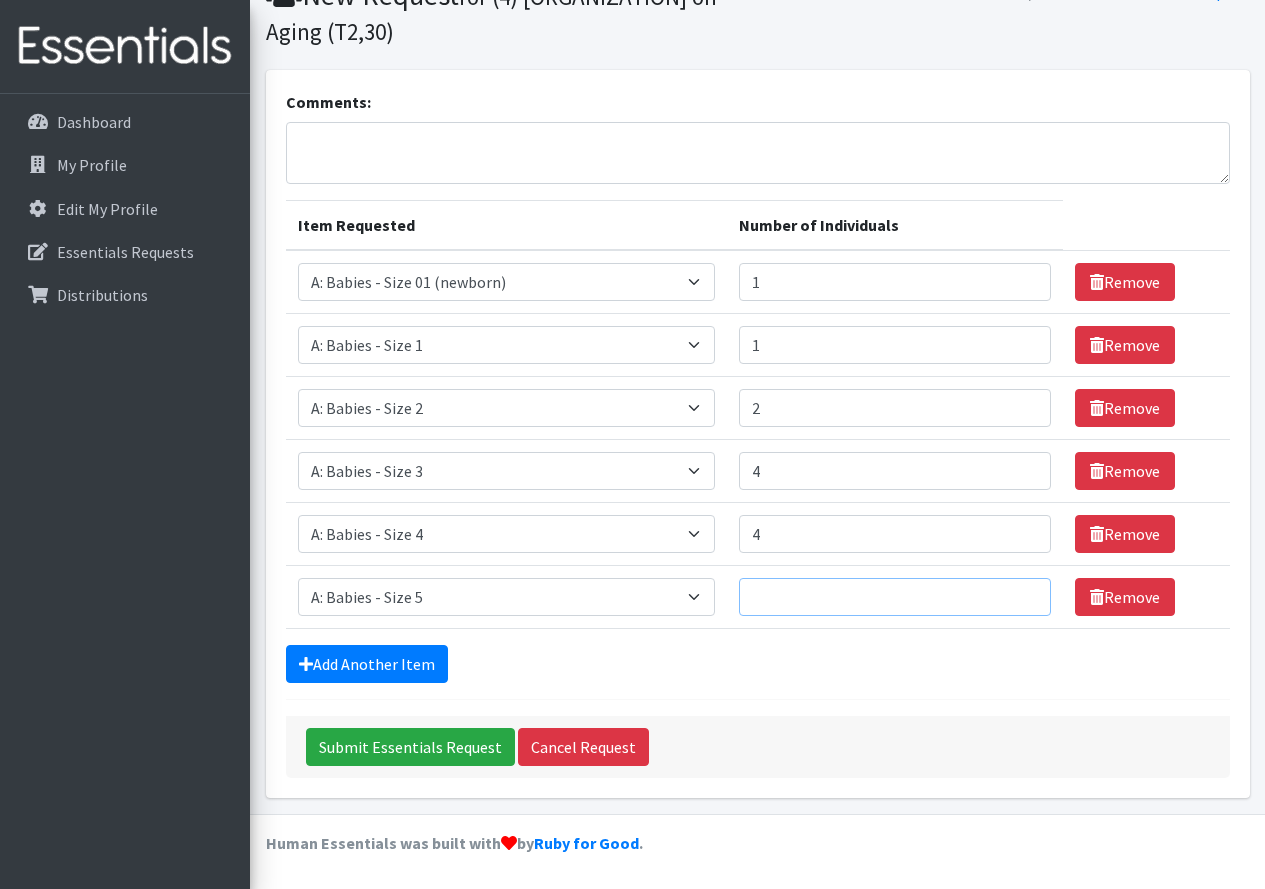 click on "Number of Individuals" at bounding box center (895, 597) 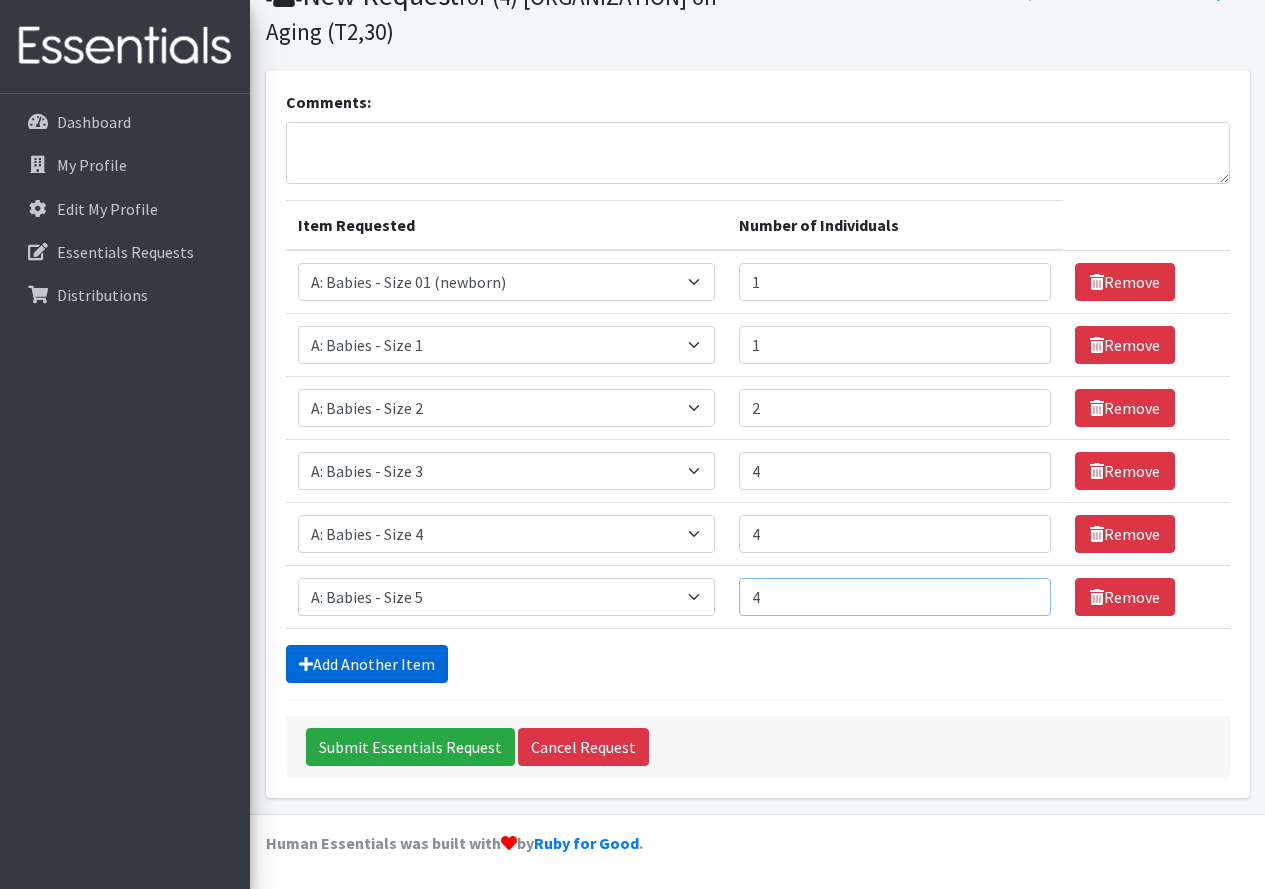 type on "4" 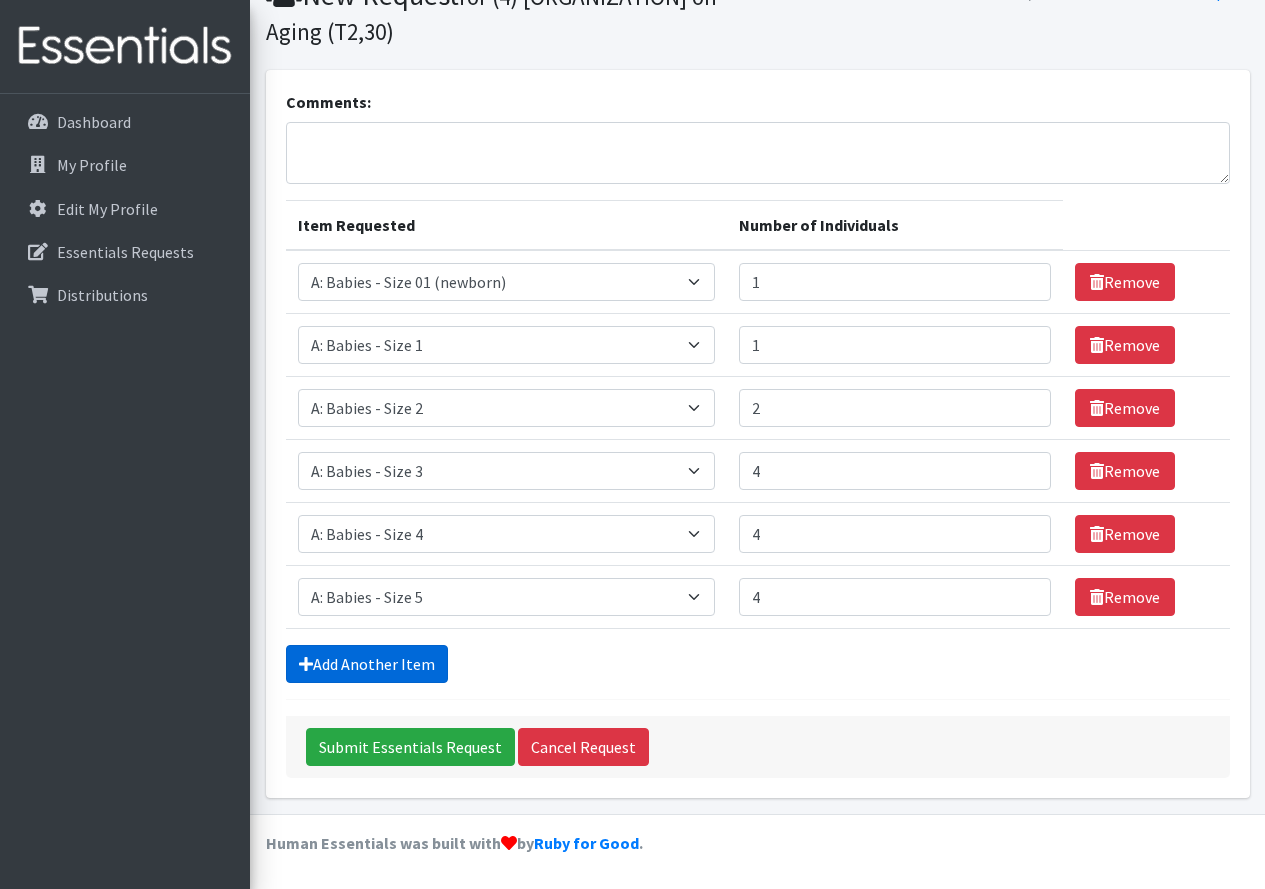 click on "Add Another Item" at bounding box center [367, 664] 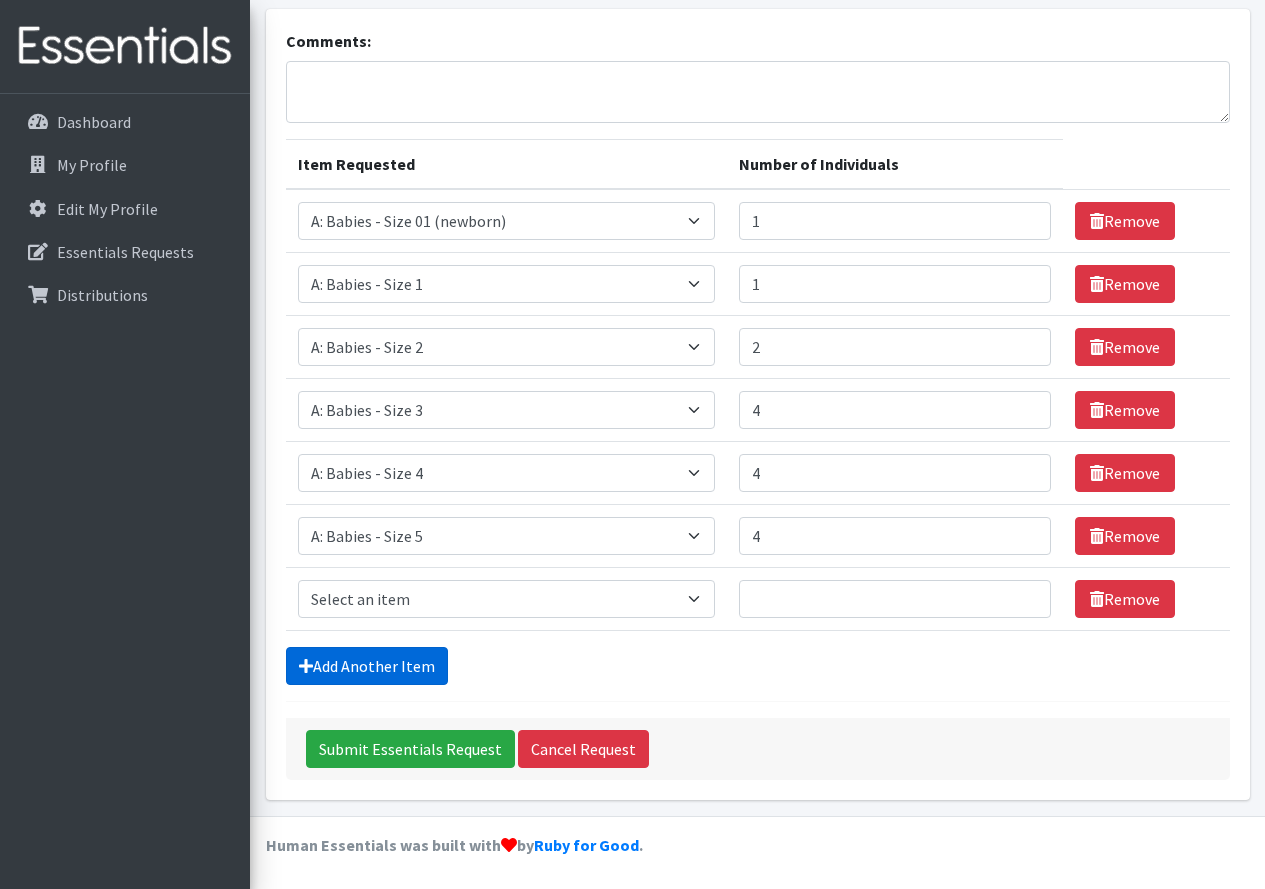 scroll, scrollTop: 157, scrollLeft: 0, axis: vertical 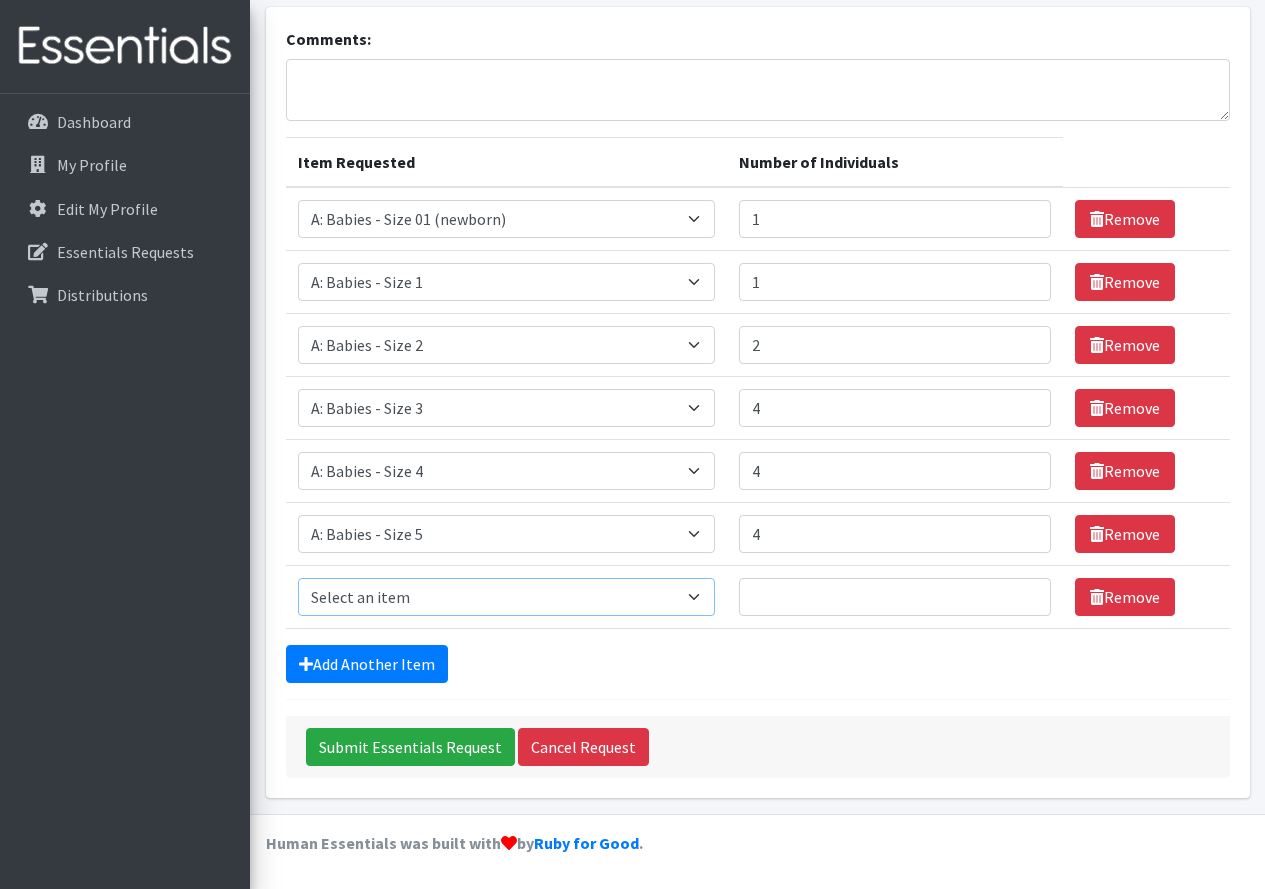 click on "Select an item
A: Babies - Size 0 (Preemie)
A: Babies - Size 01 (newborn)
A: Babies - Size 1
A: Babies - Size 2
A: Babies - Size 3
A: Babies - Size 4
A: Babies - Size 5
A: Babies - Size 6
A: Babies - Size 7
B: Toddlers - Pull-Ups1 (Medium - 2T-3T)
B: Toddlers - Pull-Ups2 (Large -3T-4T)
B: Toddlers - Pull-Ups3 (XL - 4T-5T)
C: Youth - Overnights1 - S/M (38-65 lbs)
C: Youth - Overnights2 - L/XL ( 65-140 lbs)
E: Swimmers1 - S (16-26 lbs)
E: Swimmers2 - M (24-34 lbs)
E: Swimmers3 - L (32+ lbs)" at bounding box center (507, 597) 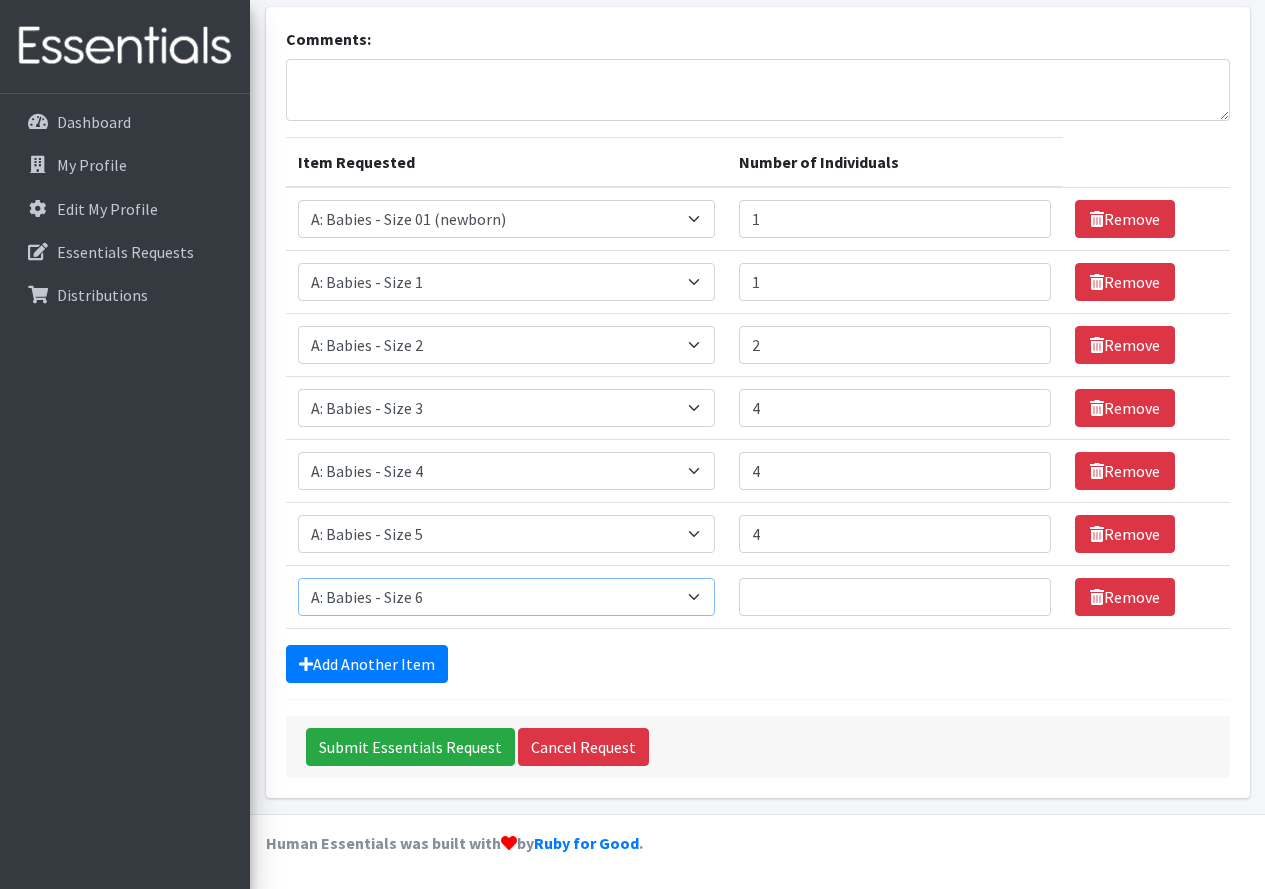 click on "Select an item
A: Babies - Size 0 (Preemie)
A: Babies - Size 01 (newborn)
A: Babies - Size 1
A: Babies - Size 2
A: Babies - Size 3
A: Babies - Size 4
A: Babies - Size 5
A: Babies - Size 6
A: Babies - Size 7
B: Toddlers - Pull-Ups1 (Medium - 2T-3T)
B: Toddlers - Pull-Ups2 (Large -3T-4T)
B: Toddlers - Pull-Ups3 (XL - 4T-5T)
C: Youth - Overnights1 - S/M (38-65 lbs)
C: Youth - Overnights2 - L/XL ( 65-140 lbs)
E: Swimmers1 - S (16-26 lbs)
E: Swimmers2 - M (24-34 lbs)
E: Swimmers3 - L (32+ lbs)" at bounding box center (507, 597) 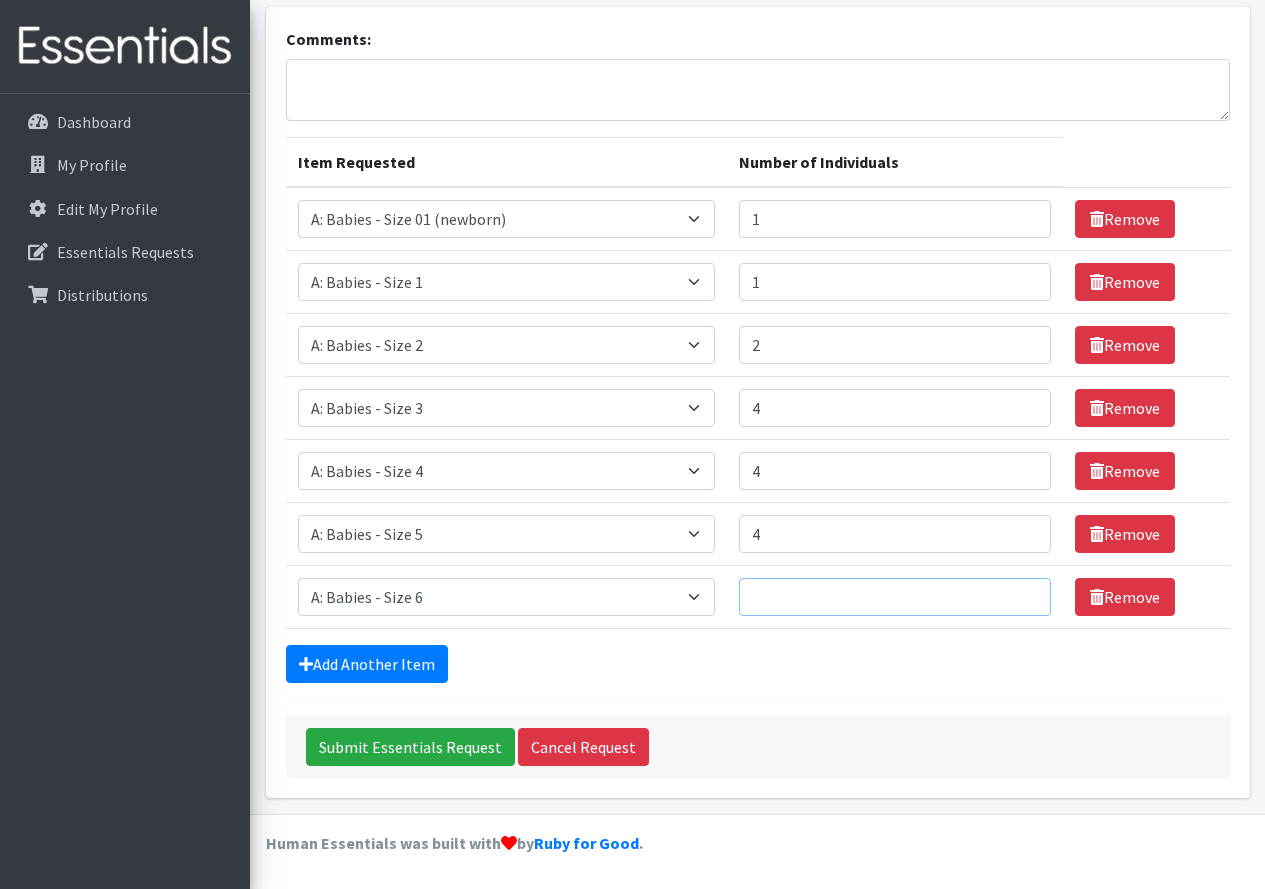 click on "Number of Individuals" at bounding box center (895, 597) 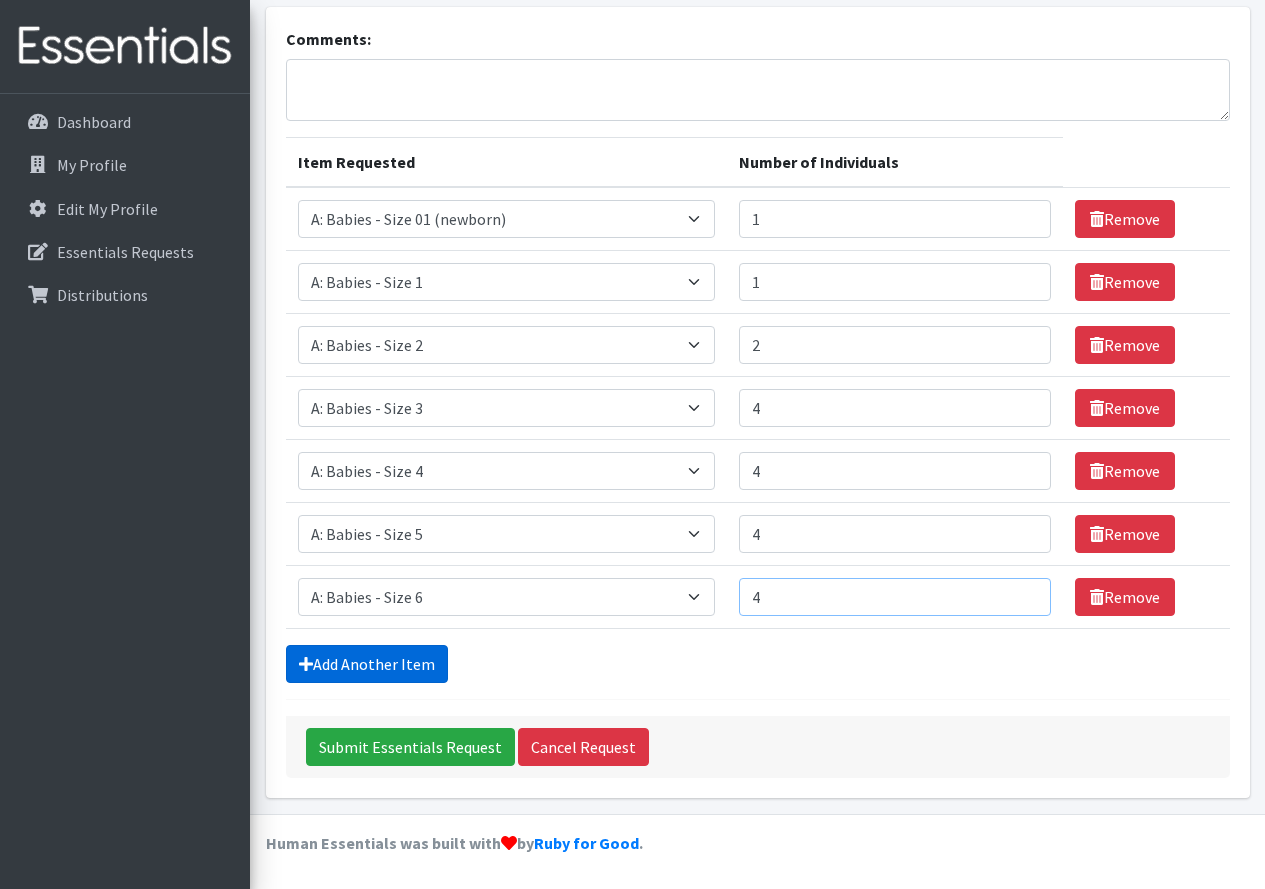 type on "4" 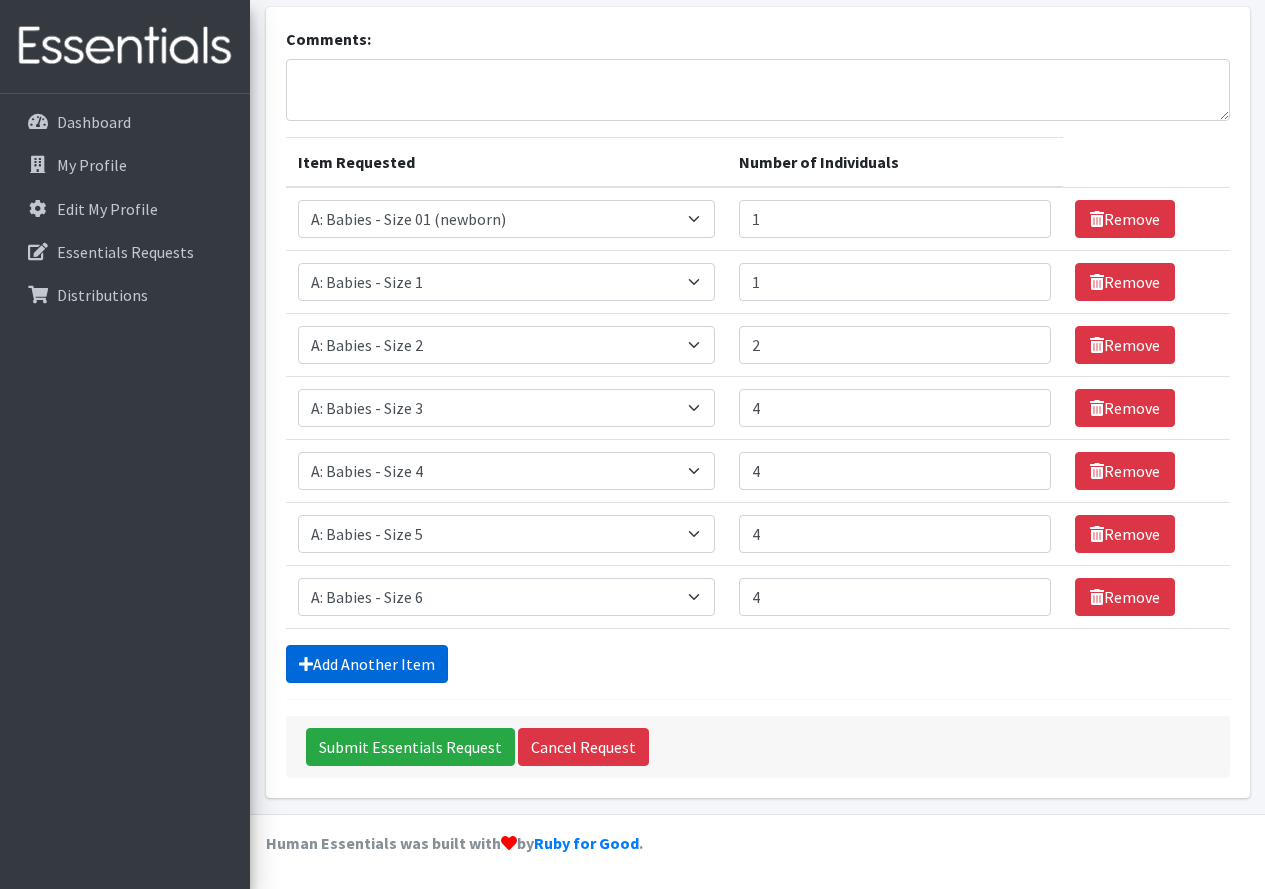 click on "Add Another Item" at bounding box center [367, 664] 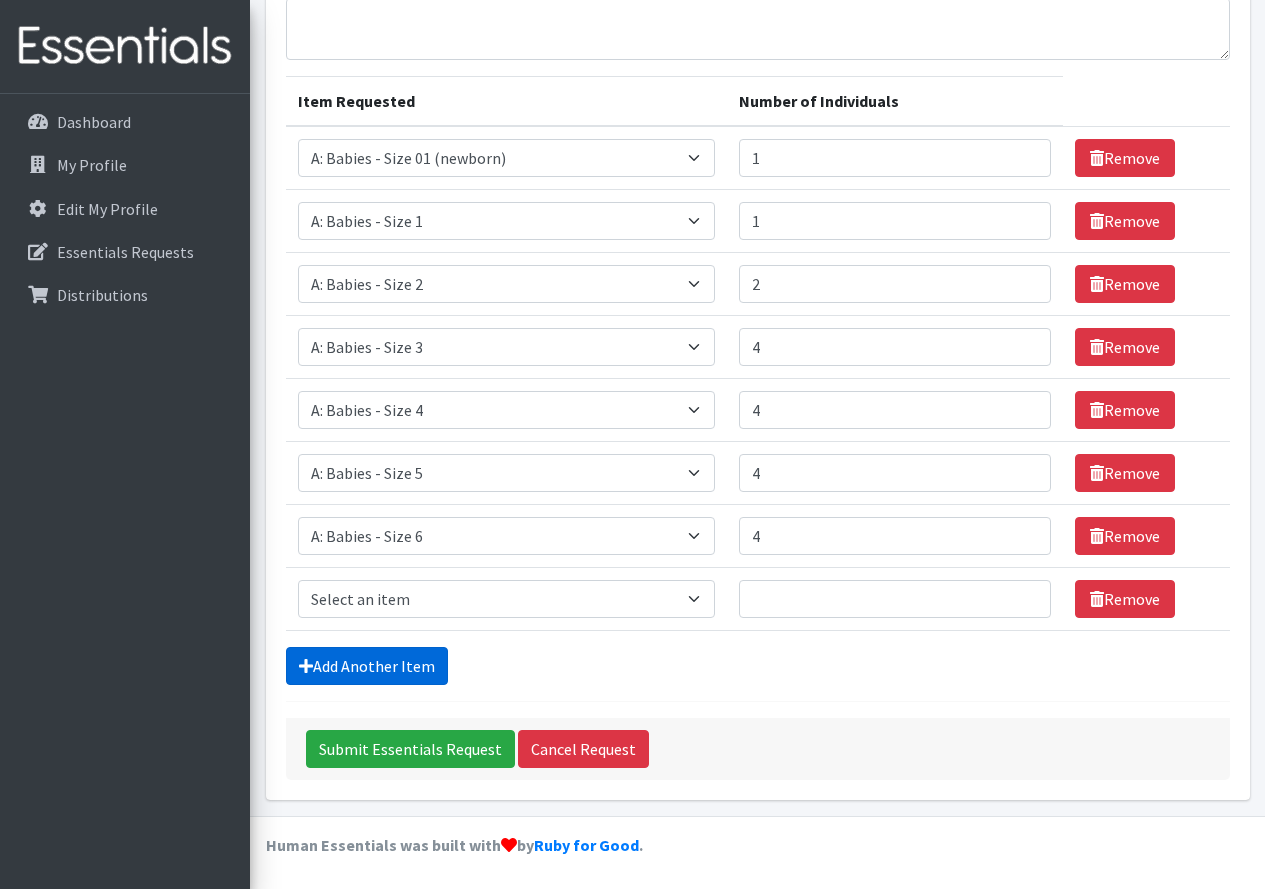 scroll, scrollTop: 220, scrollLeft: 0, axis: vertical 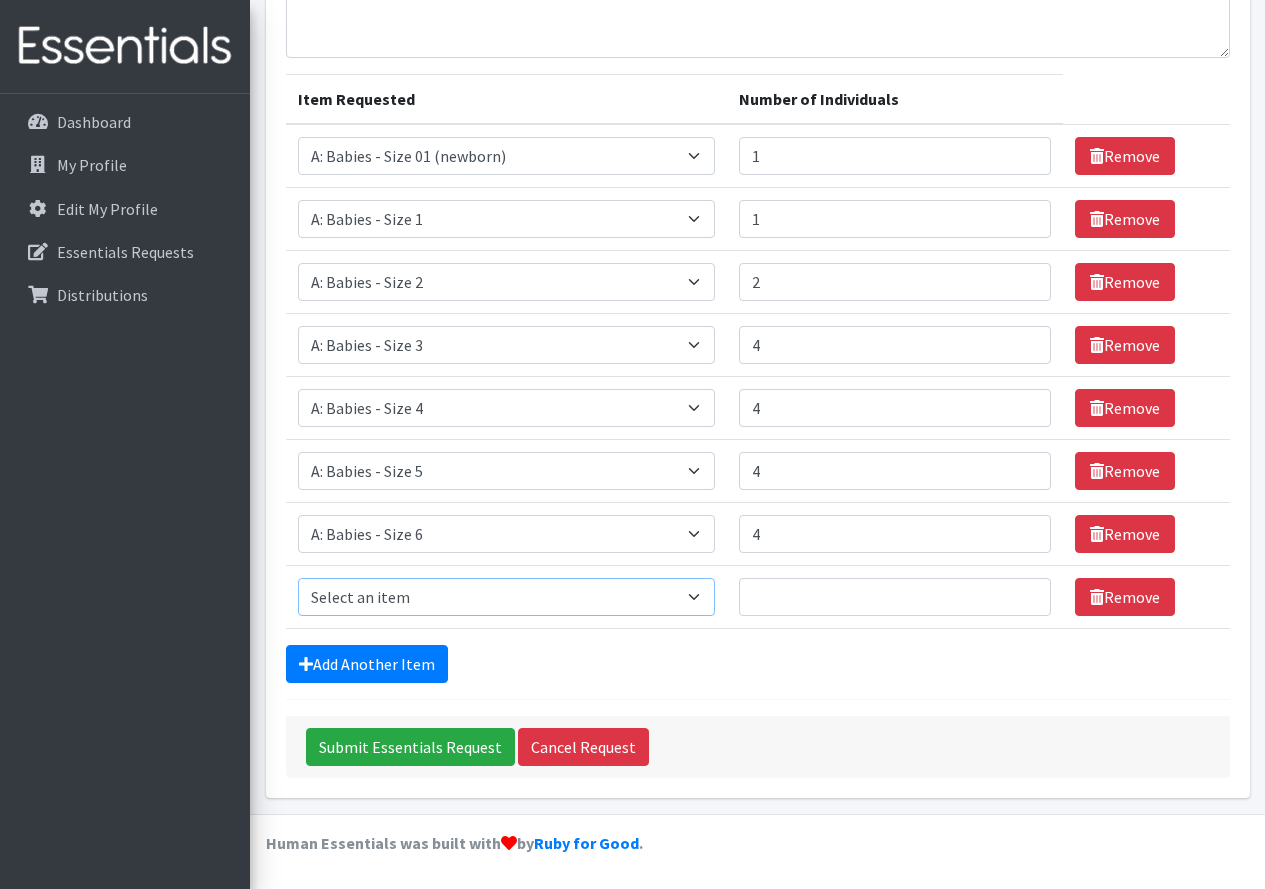 click on "Select an item
A: Babies - Size 0 (Preemie)
A: Babies - Size 01 (newborn)
A: Babies - Size 1
A: Babies - Size 2
A: Babies - Size 3
A: Babies - Size 4
A: Babies - Size 5
A: Babies - Size 6
A: Babies - Size 7
B: Toddlers - Pull-Ups1 (Medium - 2T-3T)
B: Toddlers - Pull-Ups2 (Large -3T-4T)
B: Toddlers - Pull-Ups3 (XL - 4T-5T)
C: Youth - Overnights1 - S/M (38-65 lbs)
C: Youth - Overnights2 - L/XL ( 65-140 lbs)
E: Swimmers1 - S (16-26 lbs)
E: Swimmers2 - M (24-34 lbs)
E: Swimmers3 - L (32+ lbs)" at bounding box center (507, 597) 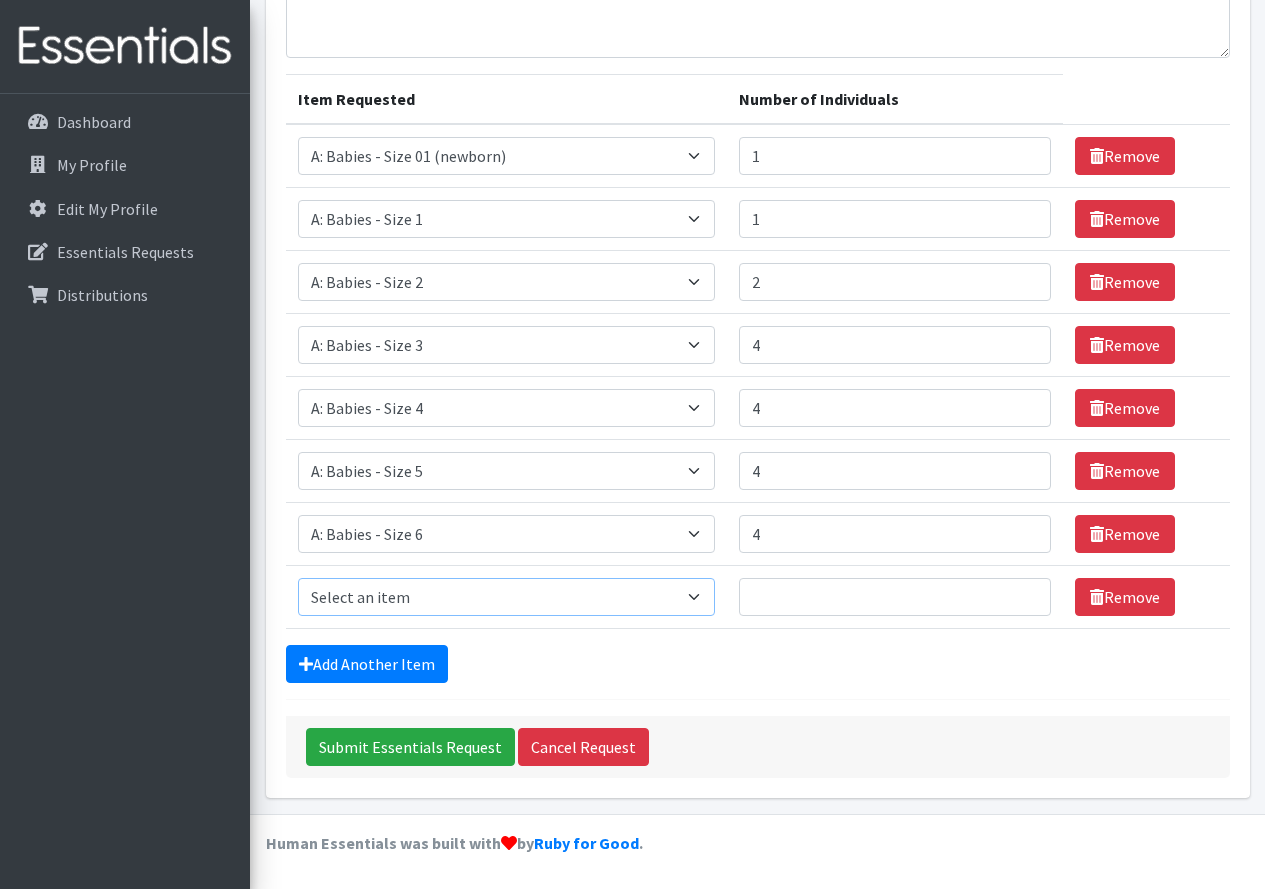 select on "8888" 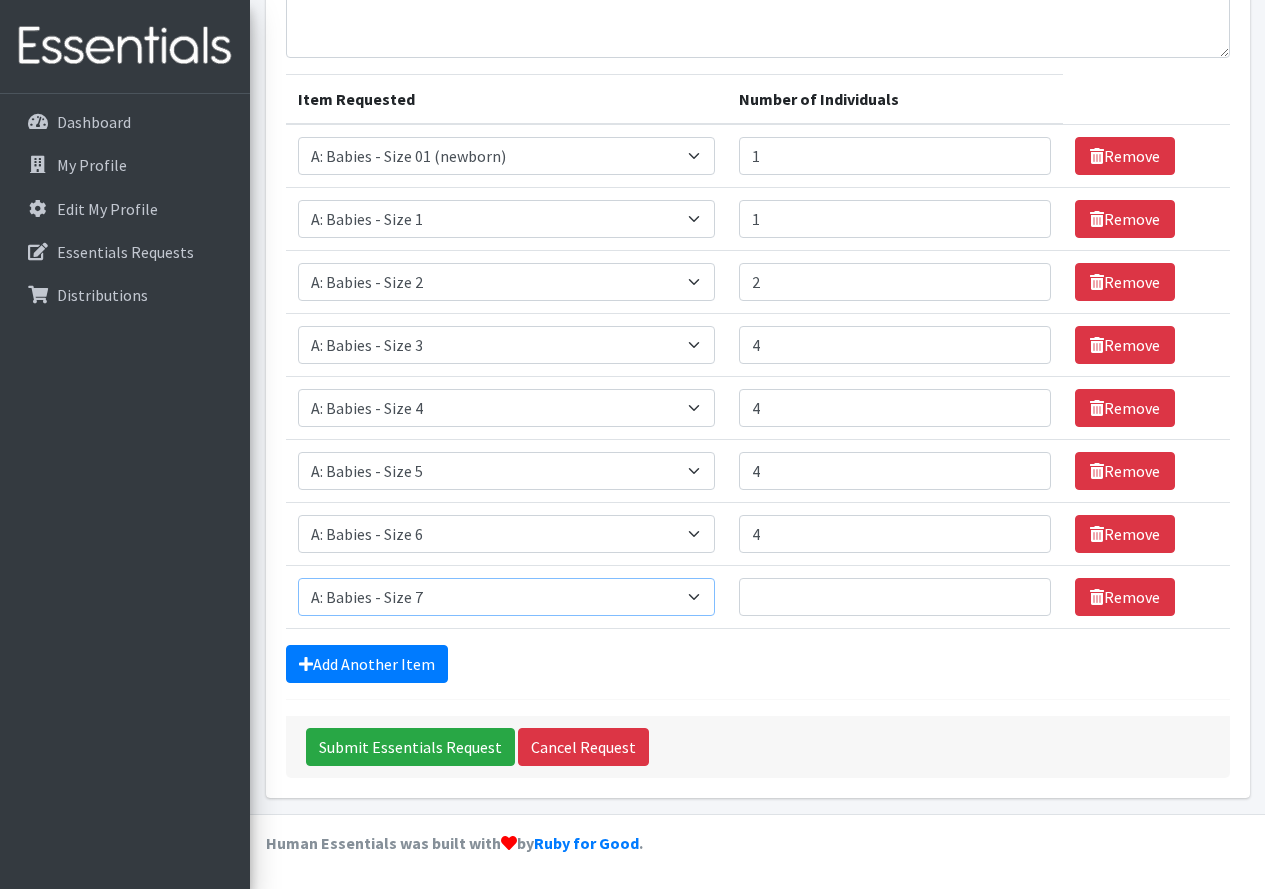 click on "Select an item
A: Babies - Size 0 (Preemie)
A: Babies - Size 01 (newborn)
A: Babies - Size 1
A: Babies - Size 2
A: Babies - Size 3
A: Babies - Size 4
A: Babies - Size 5
A: Babies - Size 6
A: Babies - Size 7
B: Toddlers - Pull-Ups1 (Medium - 2T-3T)
B: Toddlers - Pull-Ups2 (Large -3T-4T)
B: Toddlers - Pull-Ups3 (XL - 4T-5T)
C: Youth - Overnights1 - S/M (38-65 lbs)
C: Youth - Overnights2 - L/XL ( 65-140 lbs)
E: Swimmers1 - S (16-26 lbs)
E: Swimmers2 - M (24-34 lbs)
E: Swimmers3 - L (32+ lbs)" at bounding box center (507, 597) 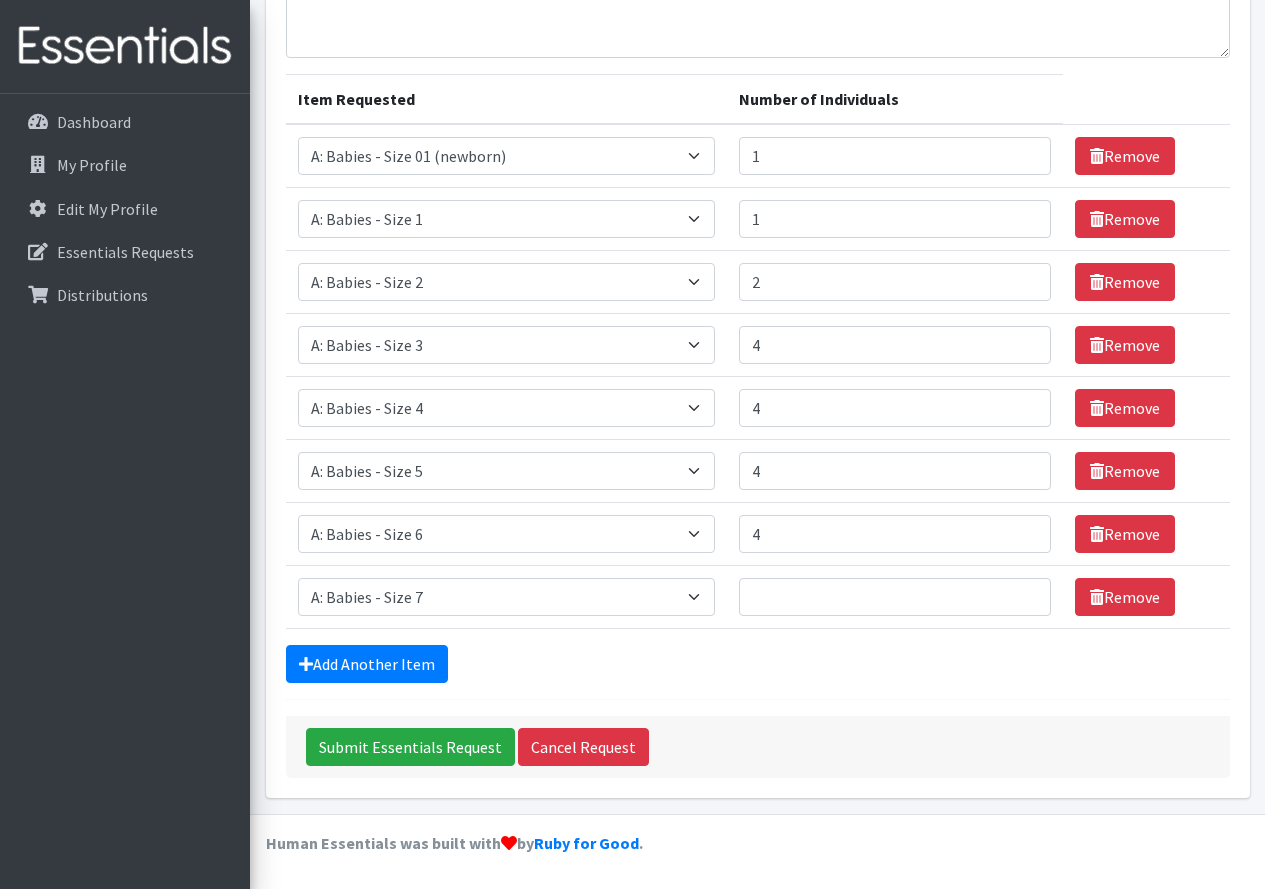 click on "Number of Individuals" at bounding box center (895, 597) 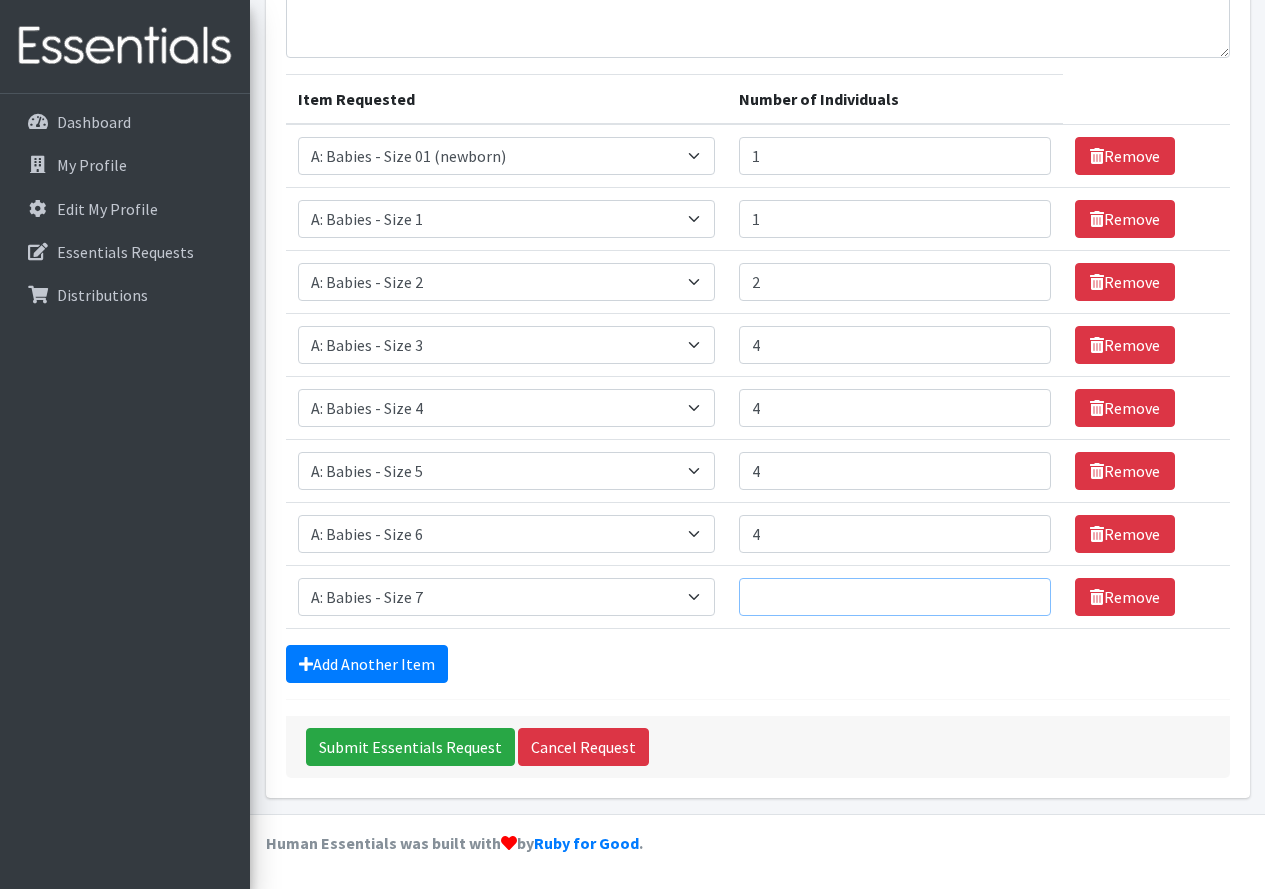 click on "Number of Individuals" at bounding box center (895, 597) 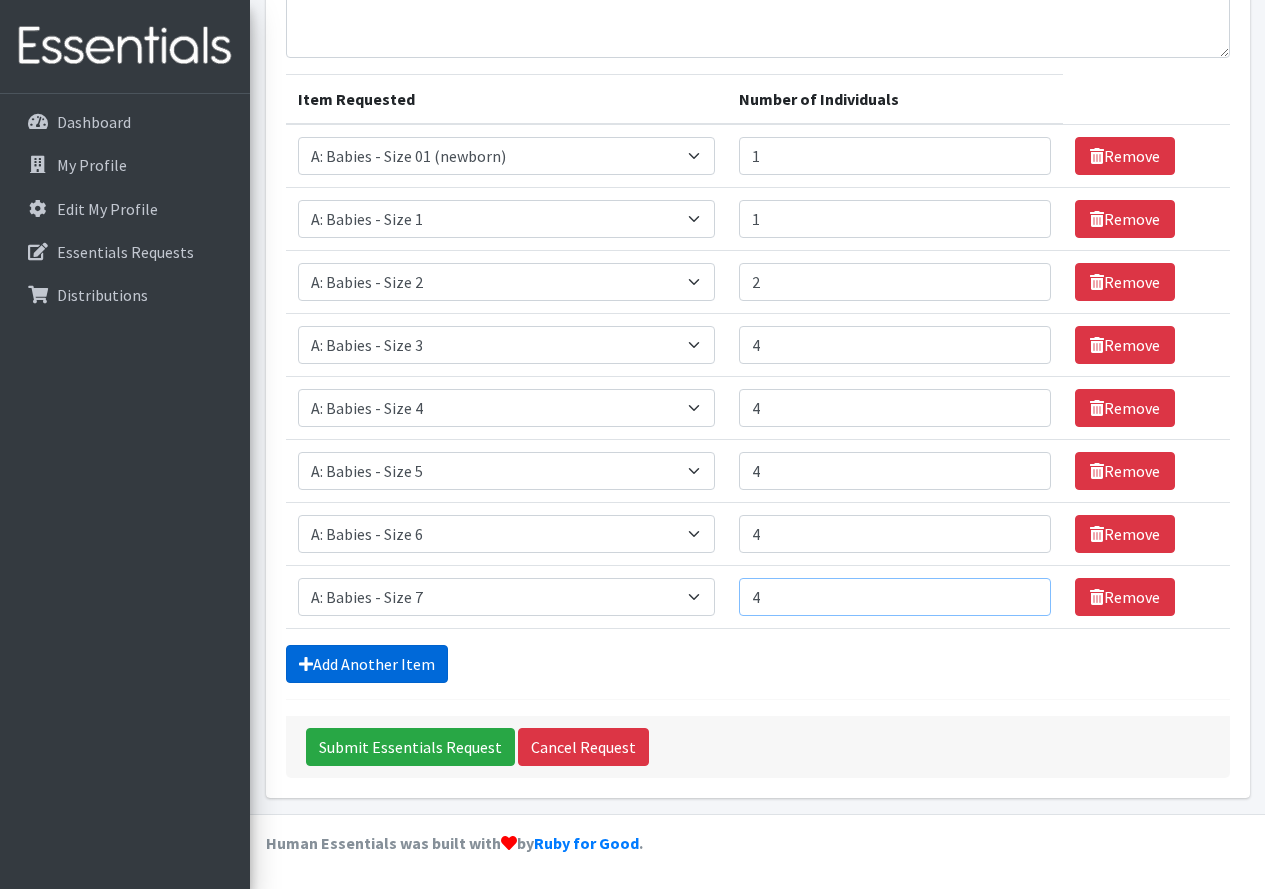 type on "4" 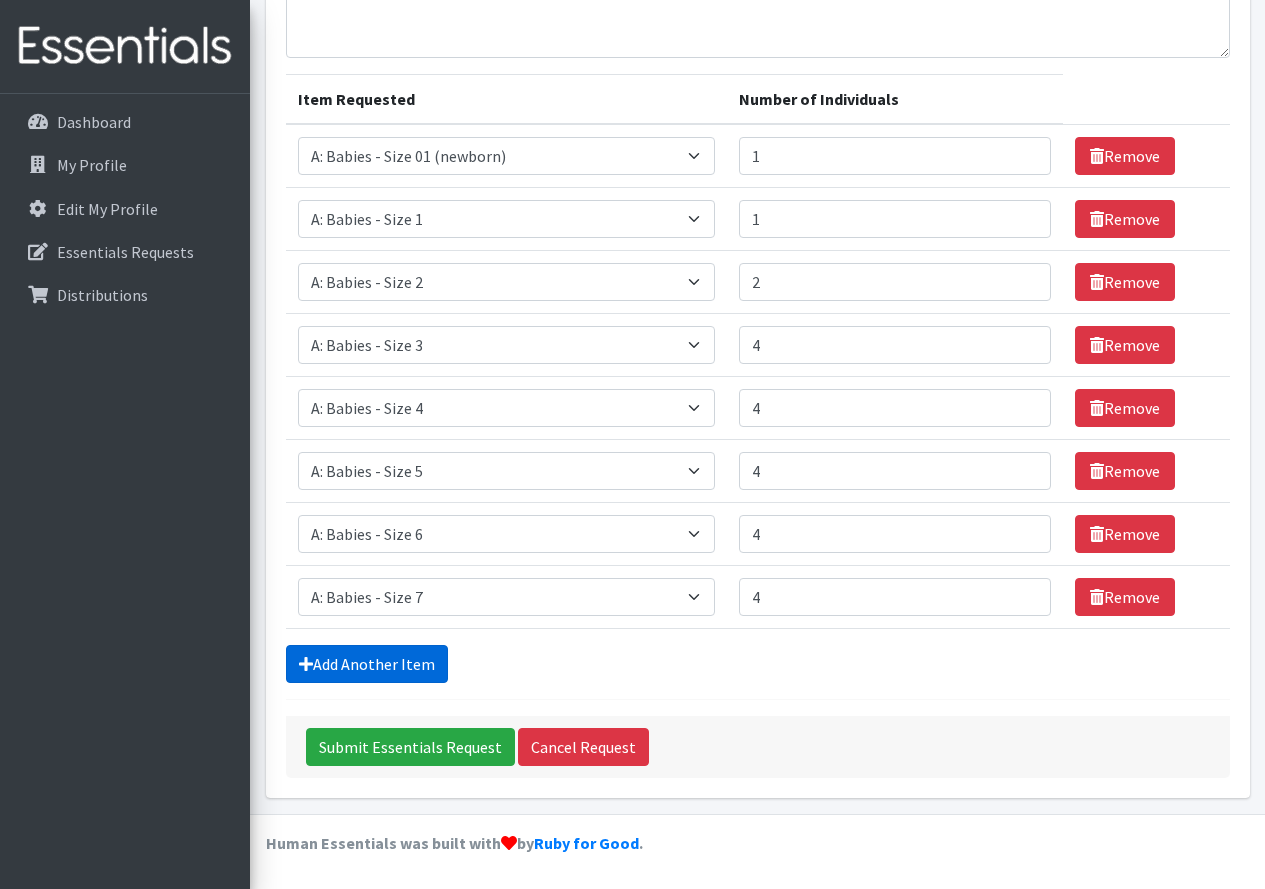click on "Add Another Item" at bounding box center (367, 664) 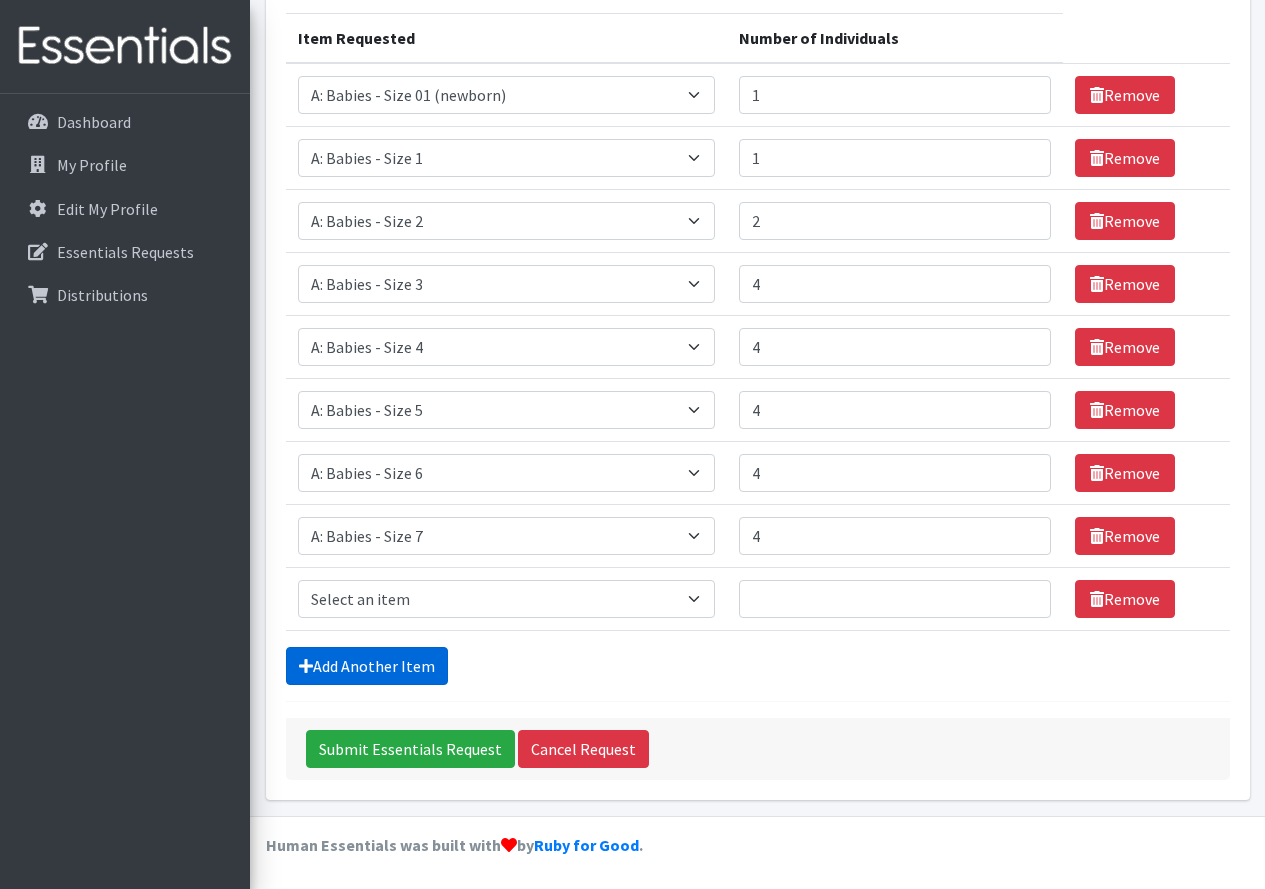 scroll, scrollTop: 283, scrollLeft: 0, axis: vertical 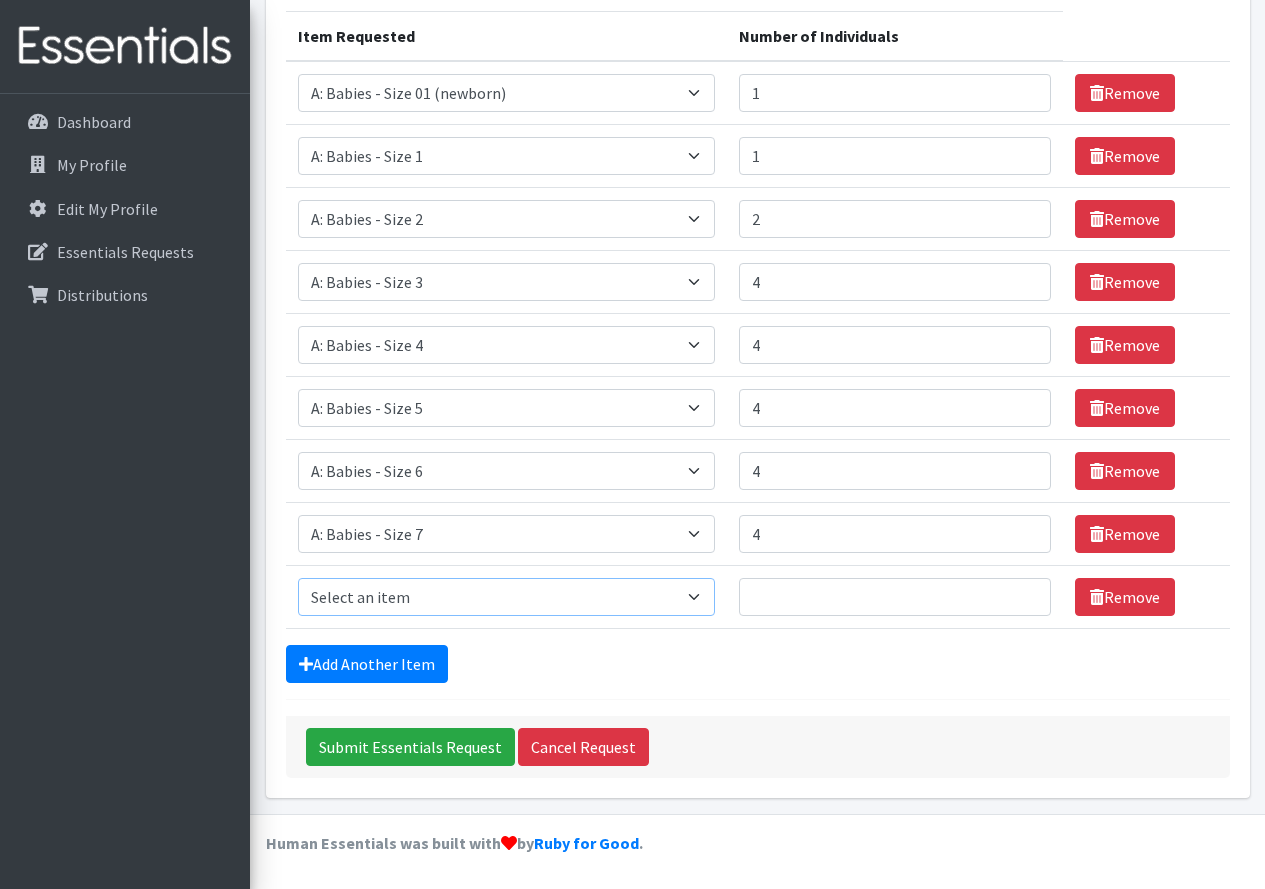 click on "Select an item
A: Babies - Size 0 (Preemie)
A: Babies - Size 01 (newborn)
A: Babies - Size 1
A: Babies - Size 2
A: Babies - Size 3
A: Babies - Size 4
A: Babies - Size 5
A: Babies - Size 6
A: Babies - Size 7
B: Toddlers - Pull-Ups1 (Medium - 2T-3T)
B: Toddlers - Pull-Ups2 (Large -3T-4T)
B: Toddlers - Pull-Ups3 (XL - 4T-5T)
C: Youth - Overnights1 - S/M (38-65 lbs)
C: Youth - Overnights2 - L/XL ( 65-140 lbs)
E: Swimmers1 - S (16-26 lbs)
E: Swimmers2 - M (24-34 lbs)
E: Swimmers3 - L (32+ lbs)" at bounding box center (507, 597) 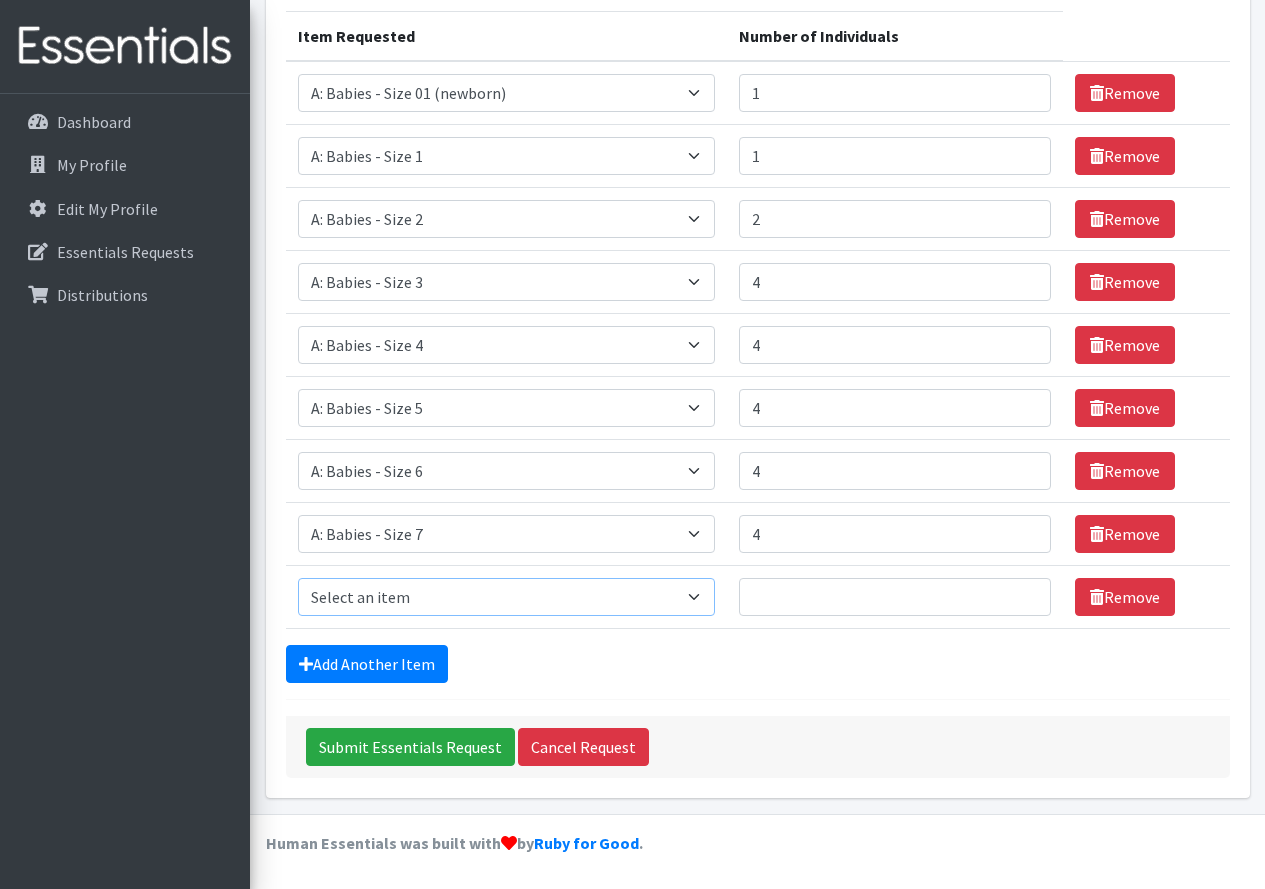select on "5599" 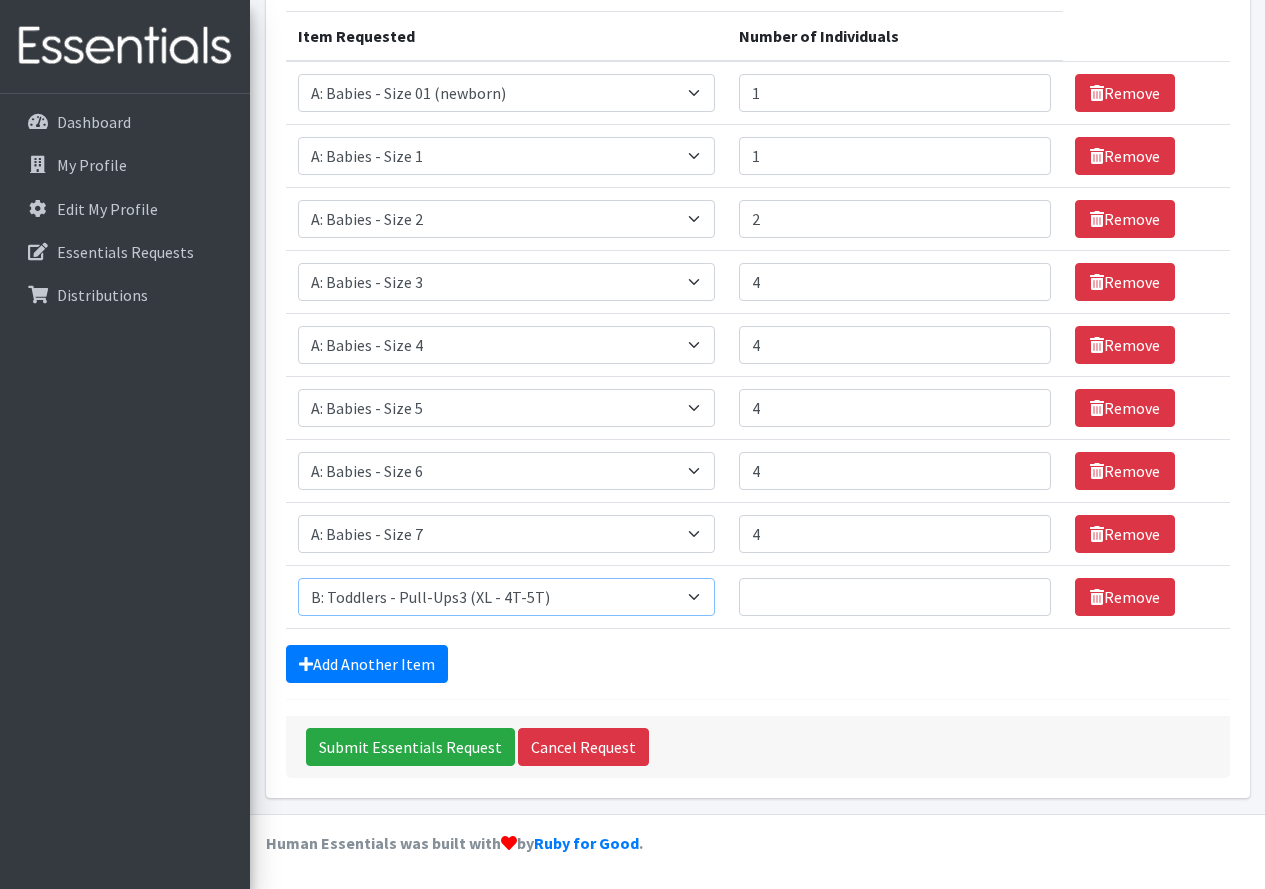 click on "Select an item
A: Babies - Size 0 (Preemie)
A: Babies - Size 01 (newborn)
A: Babies - Size 1
A: Babies - Size 2
A: Babies - Size 3
A: Babies - Size 4
A: Babies - Size 5
A: Babies - Size 6
A: Babies - Size 7
B: Toddlers - Pull-Ups1 (Medium - 2T-3T)
B: Toddlers - Pull-Ups2 (Large -3T-4T)
B: Toddlers - Pull-Ups3 (XL - 4T-5T)
C: Youth - Overnights1 - S/M (38-65 lbs)
C: Youth - Overnights2 - L/XL ( 65-140 lbs)
E: Swimmers1 - S (16-26 lbs)
E: Swimmers2 - M (24-34 lbs)
E: Swimmers3 - L (32+ lbs)" at bounding box center (507, 597) 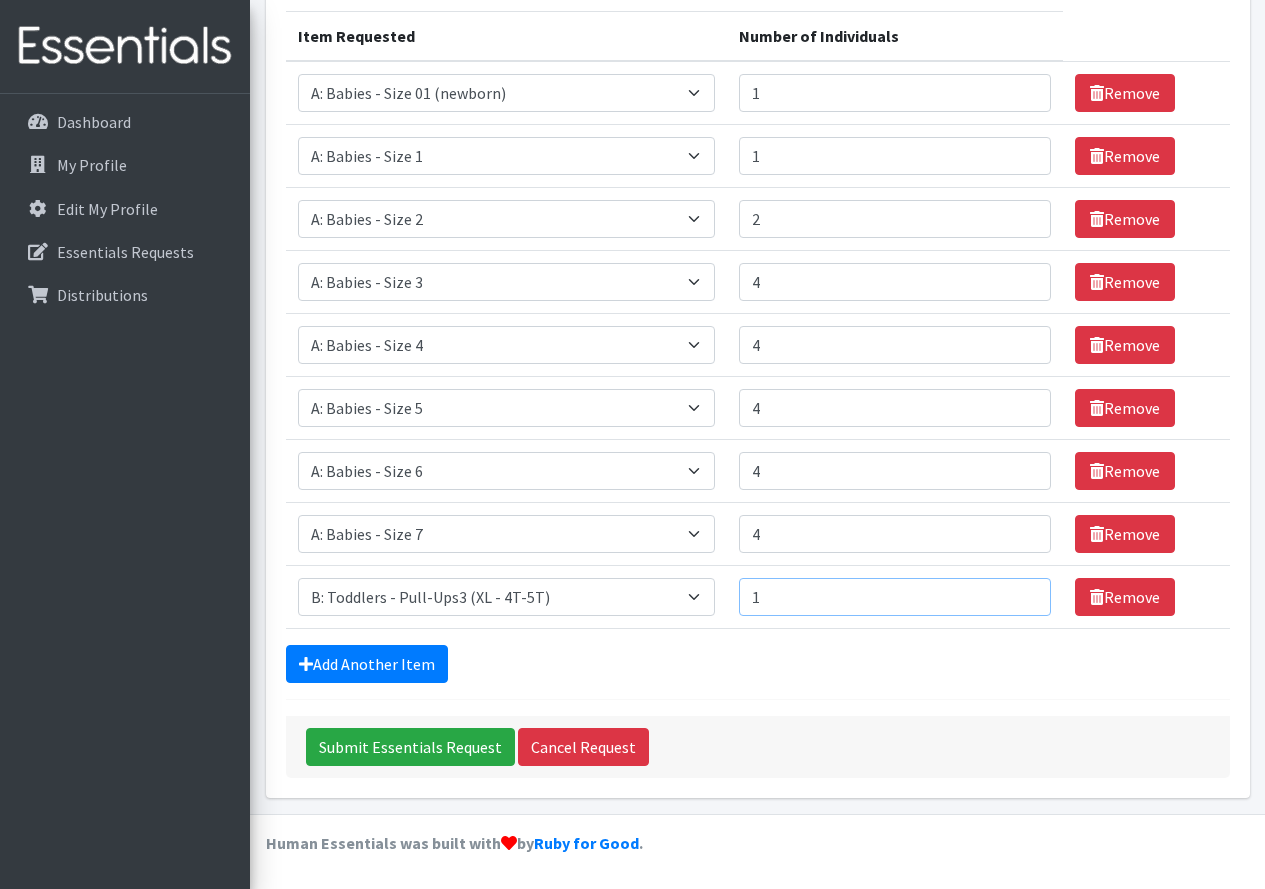 click on "1" at bounding box center [895, 597] 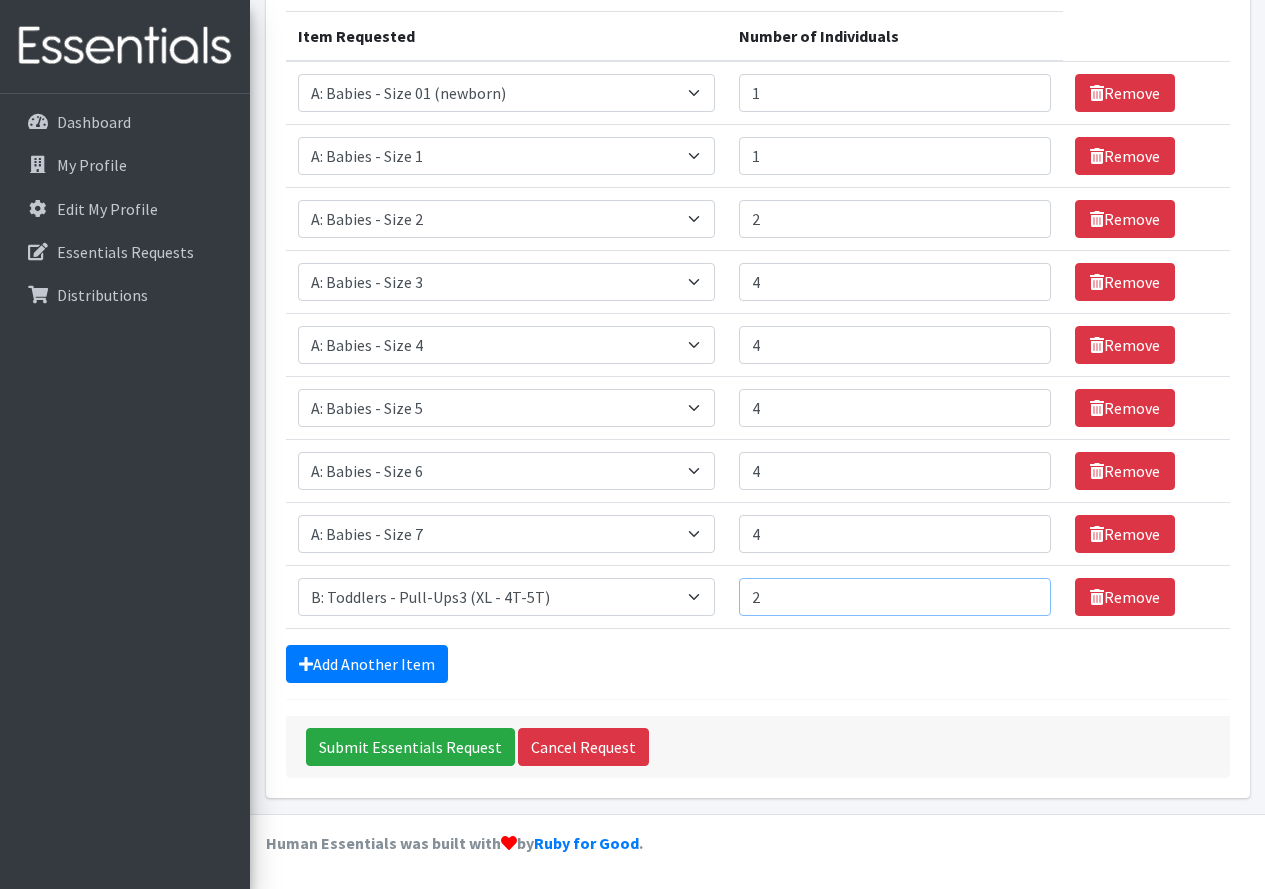 type on "2" 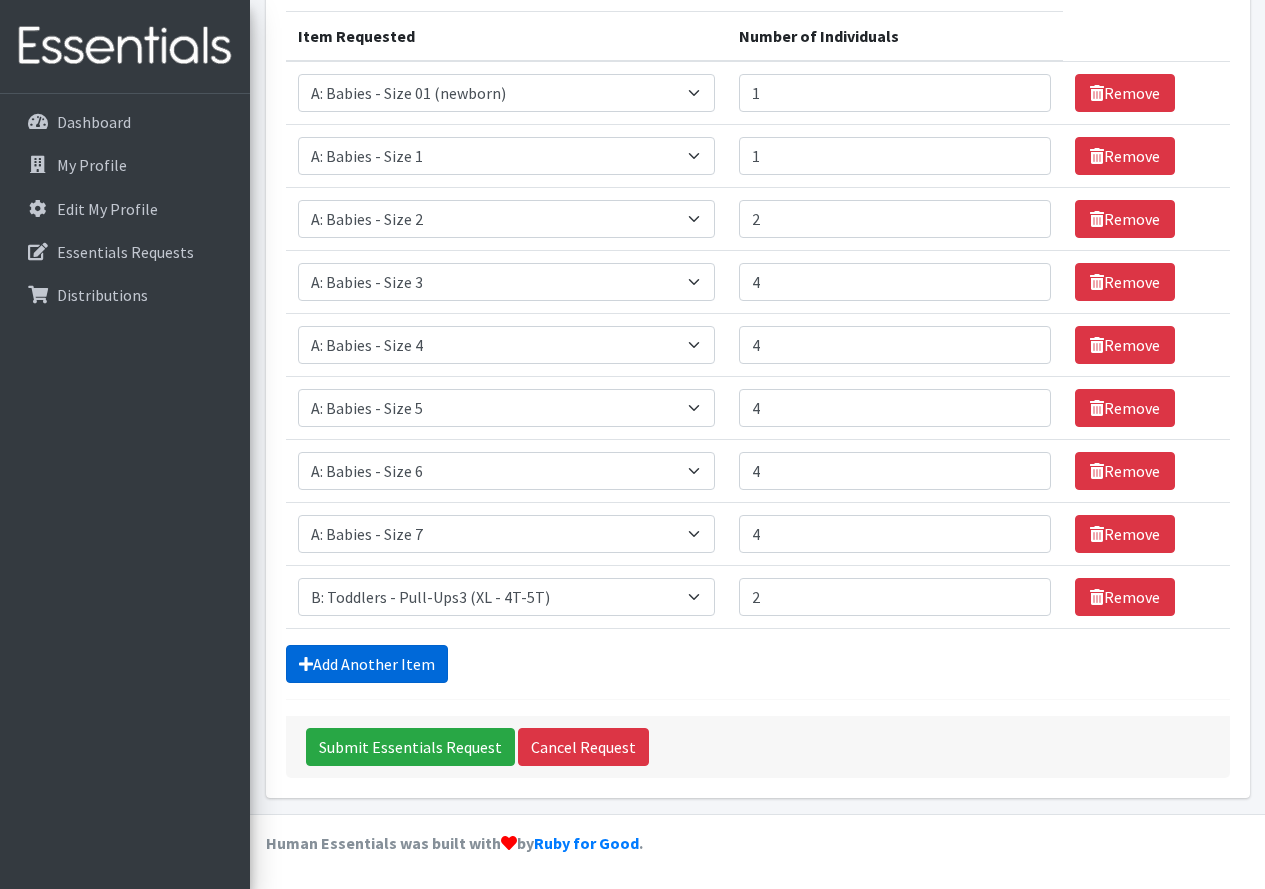click on "Add Another Item" at bounding box center [367, 664] 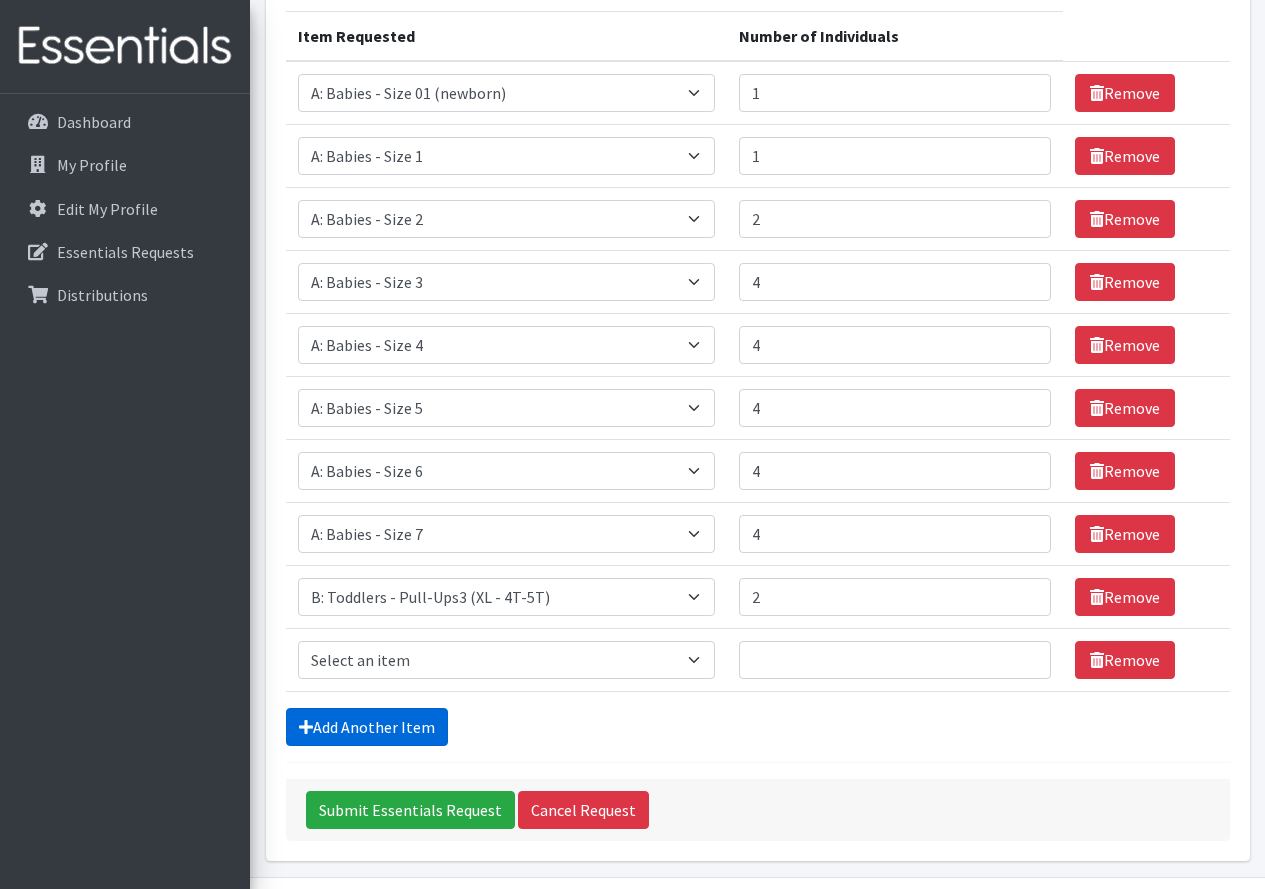 scroll, scrollTop: 346, scrollLeft: 0, axis: vertical 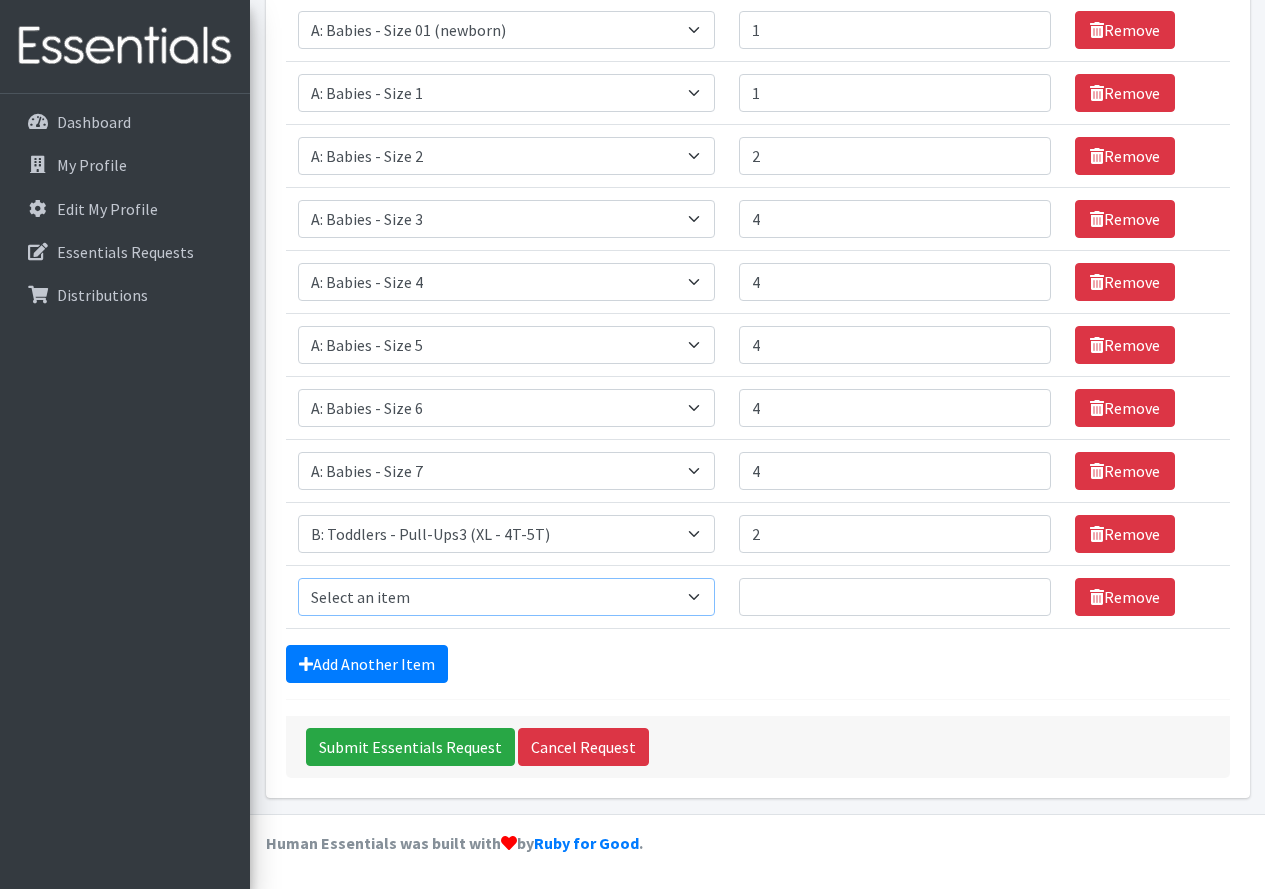 click on "Select an item
A: Babies - Size 0 (Preemie)
A: Babies - Size 01 (newborn)
A: Babies - Size 1
A: Babies - Size 2
A: Babies - Size 3
A: Babies - Size 4
A: Babies - Size 5
A: Babies - Size 6
A: Babies - Size 7
B: Toddlers - Pull-Ups1 (Medium - 2T-3T)
B: Toddlers - Pull-Ups2 (Large -3T-4T)
B: Toddlers - Pull-Ups3 (XL - 4T-5T)
C: Youth - Overnights1 - S/M (38-65 lbs)
C: Youth - Overnights2 - L/XL ( 65-140 lbs)
E: Swimmers1 - S (16-26 lbs)
E: Swimmers2 - M (24-34 lbs)
E: Swimmers3 - L (32+ lbs)" at bounding box center [507, 597] 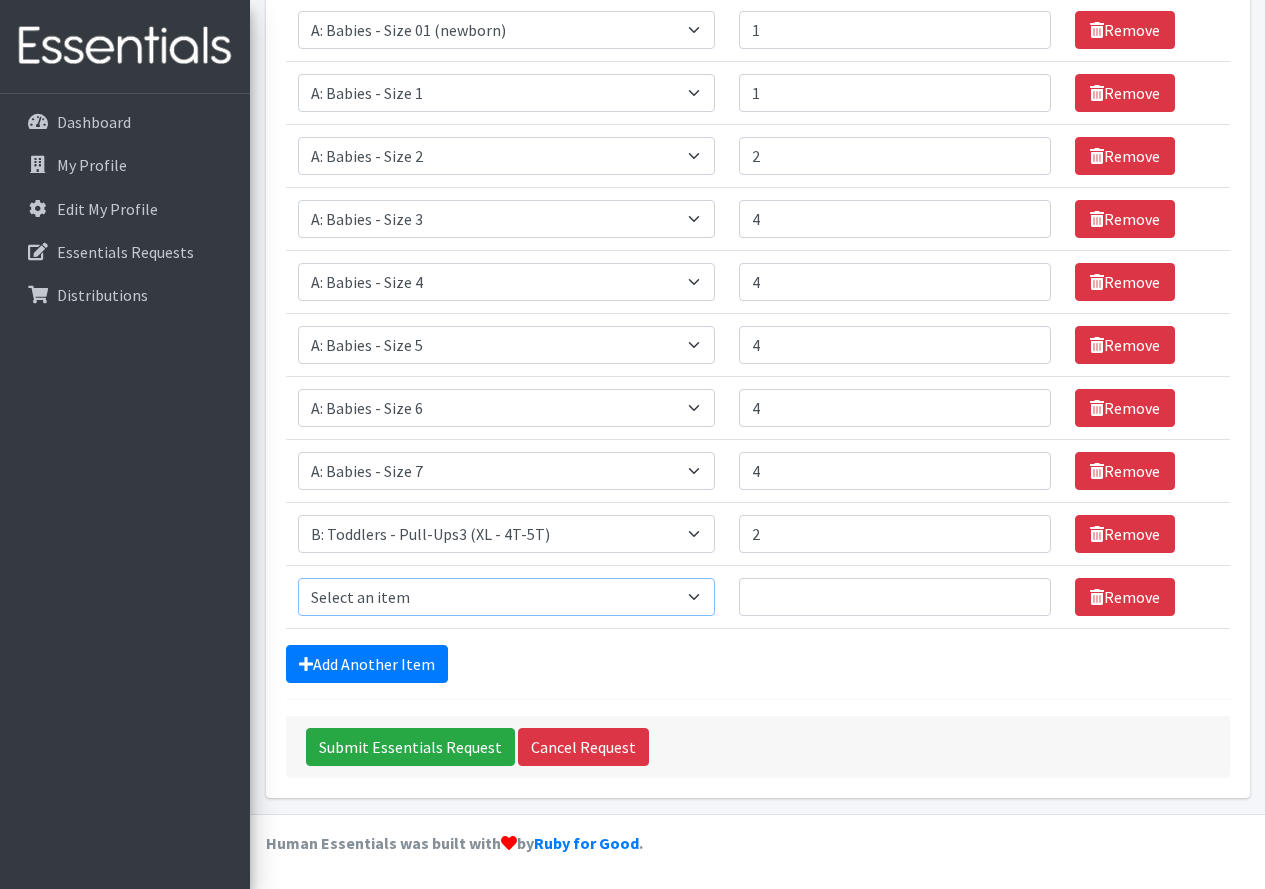 select on "5594" 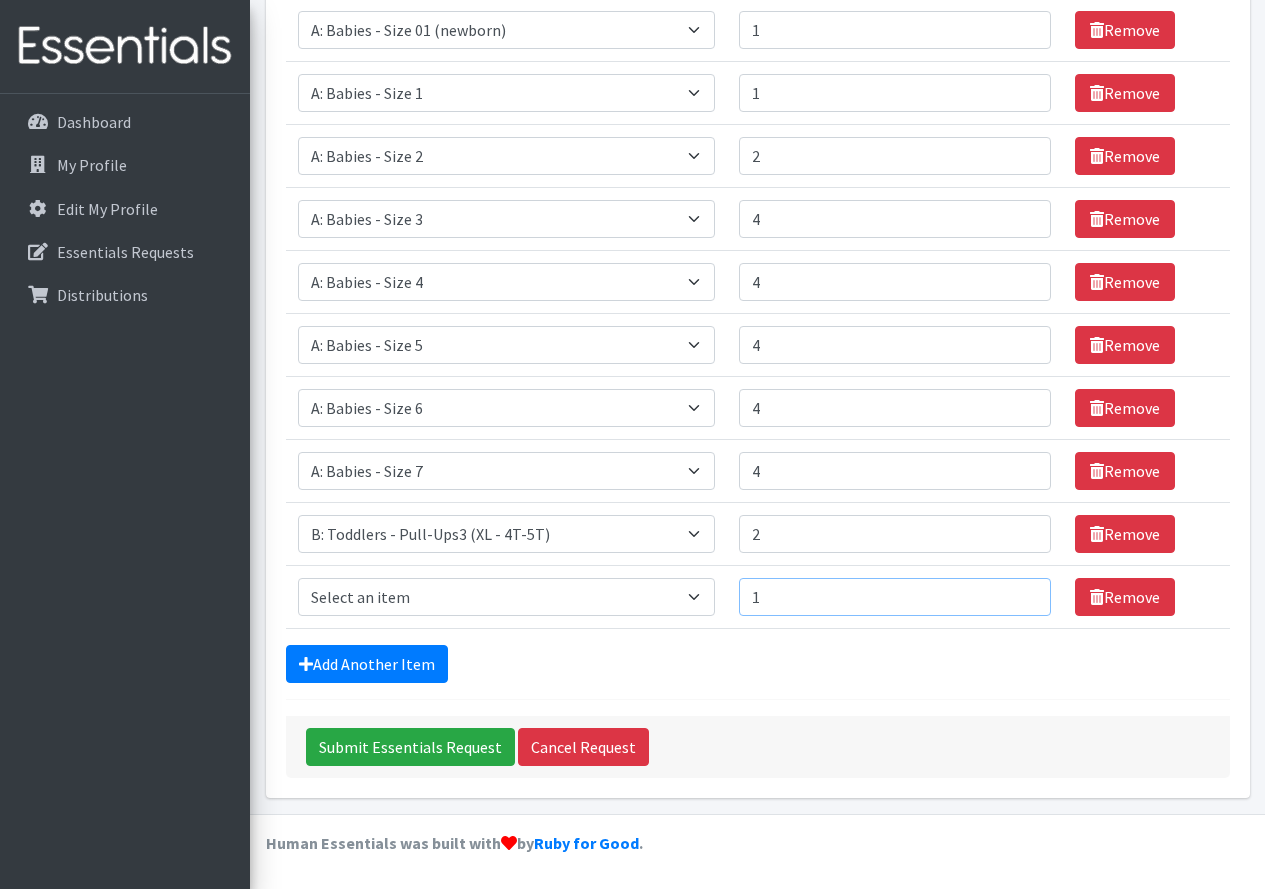 click on "1" at bounding box center (895, 597) 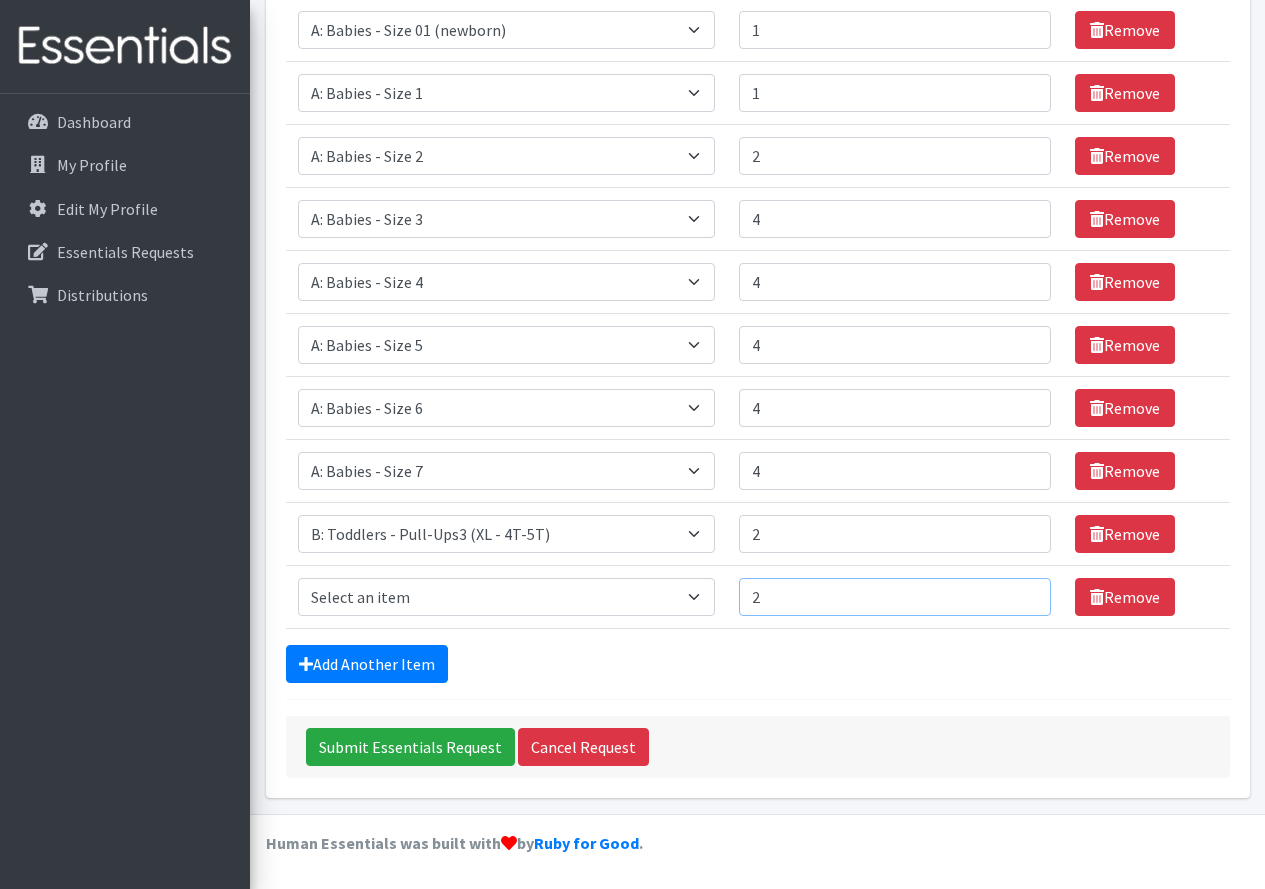 drag, startPoint x: 1026, startPoint y: 589, endPoint x: 1015, endPoint y: 589, distance: 11 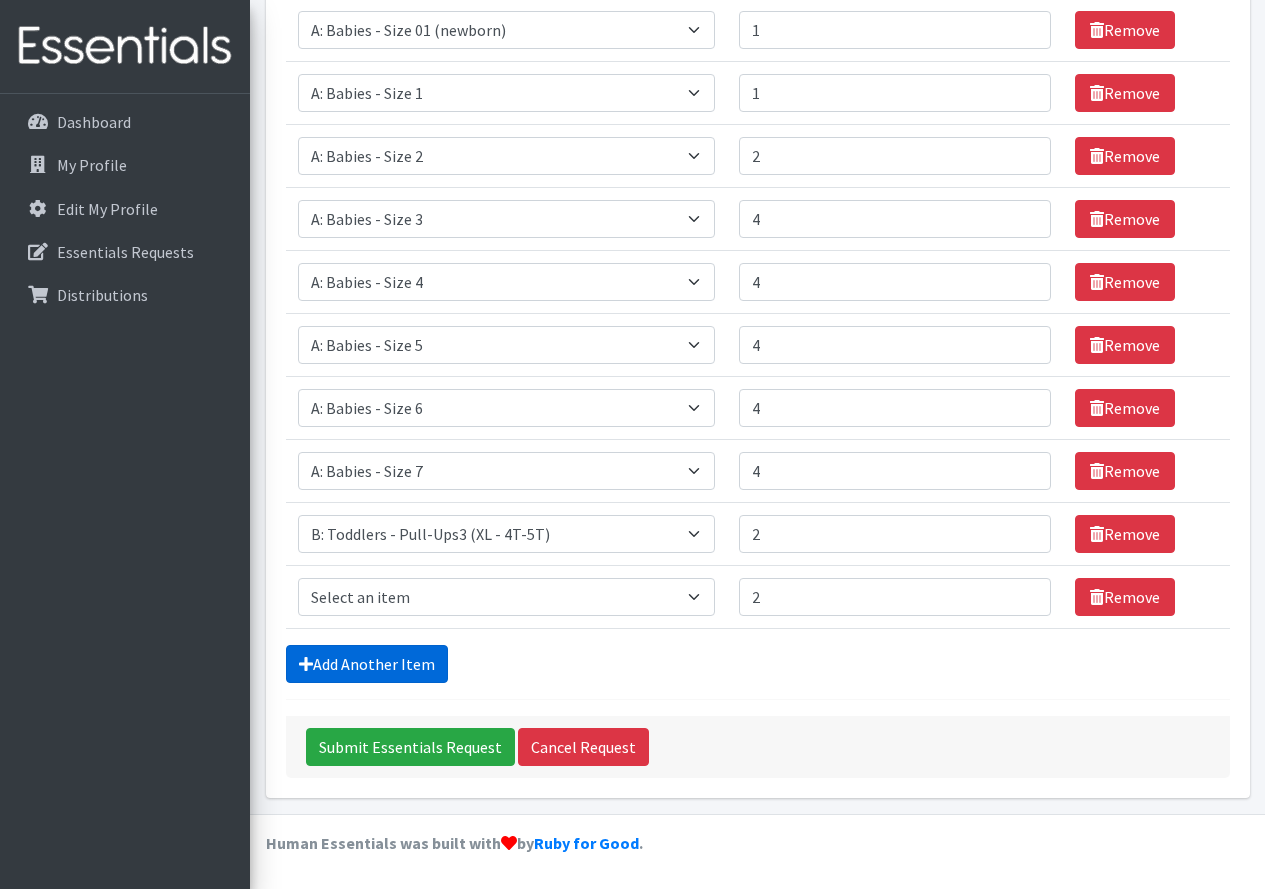 click on "Add Another Item" at bounding box center (367, 664) 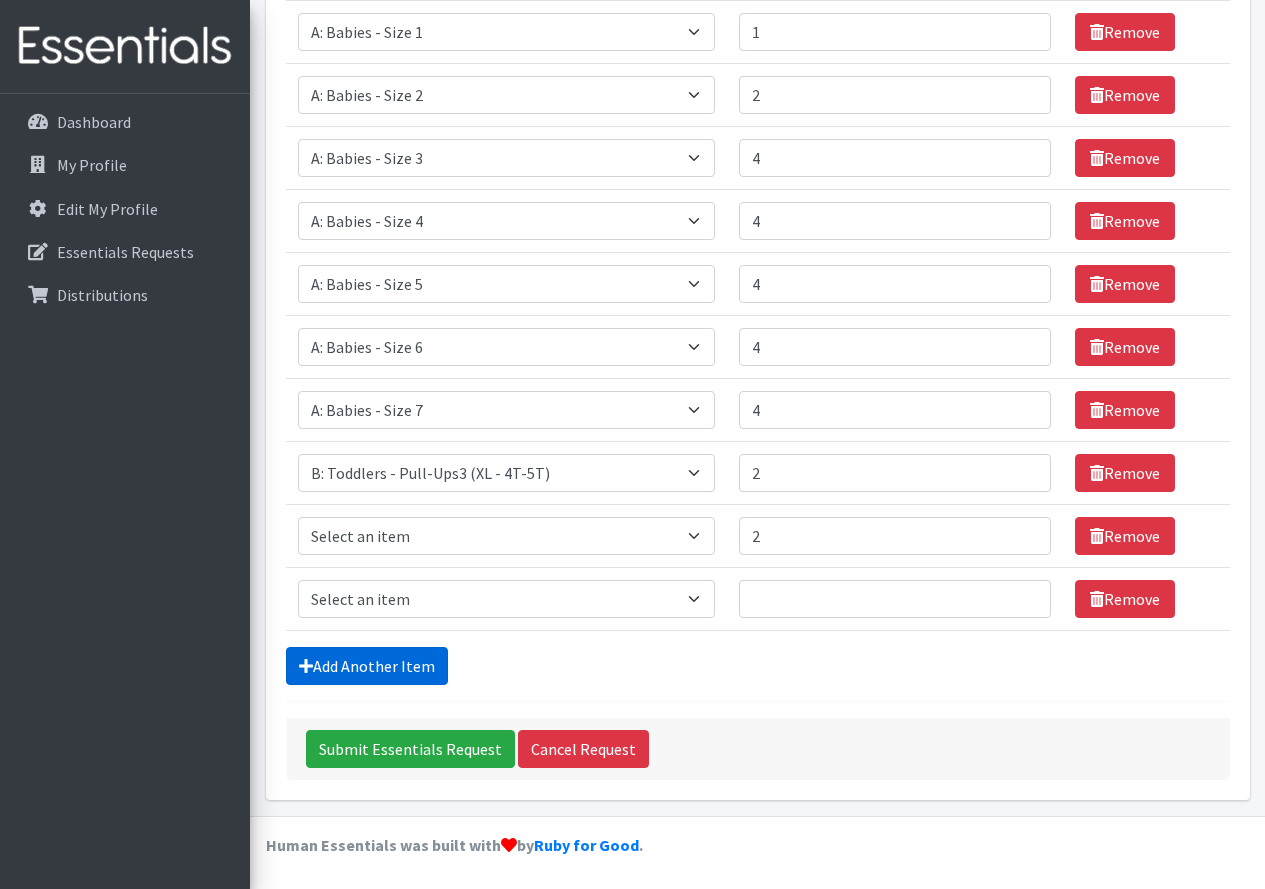 scroll, scrollTop: 409, scrollLeft: 0, axis: vertical 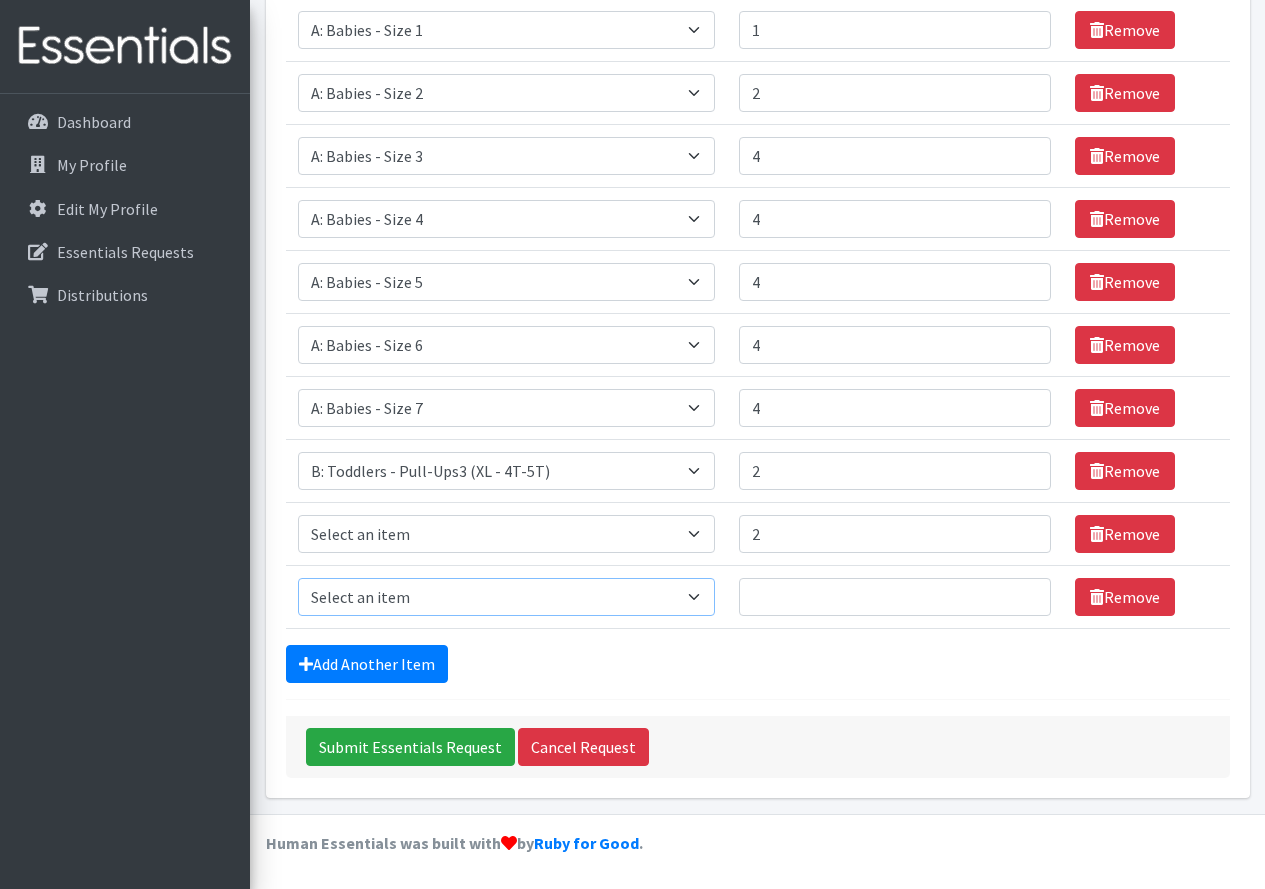 click on "Select an item
A: Babies - Size 0 (Preemie)
A: Babies - Size 01 (newborn)
A: Babies - Size 1
A: Babies - Size 2
A: Babies - Size 3
A: Babies - Size 4
A: Babies - Size 5
A: Babies - Size 6
A: Babies - Size 7
B: Toddlers - Pull-Ups1 (Medium - 2T-3T)
B: Toddlers - Pull-Ups2 (Large -3T-4T)
B: Toddlers - Pull-Ups3 (XL - 4T-5T)
C: Youth - Overnights1 - S/M (38-65 lbs)
C: Youth - Overnights2 - L/XL ( 65-140 lbs)
E: Swimmers1 - S (16-26 lbs)
E: Swimmers2 - M (24-34 lbs)
E: Swimmers3 - L (32+ lbs)" at bounding box center (507, 597) 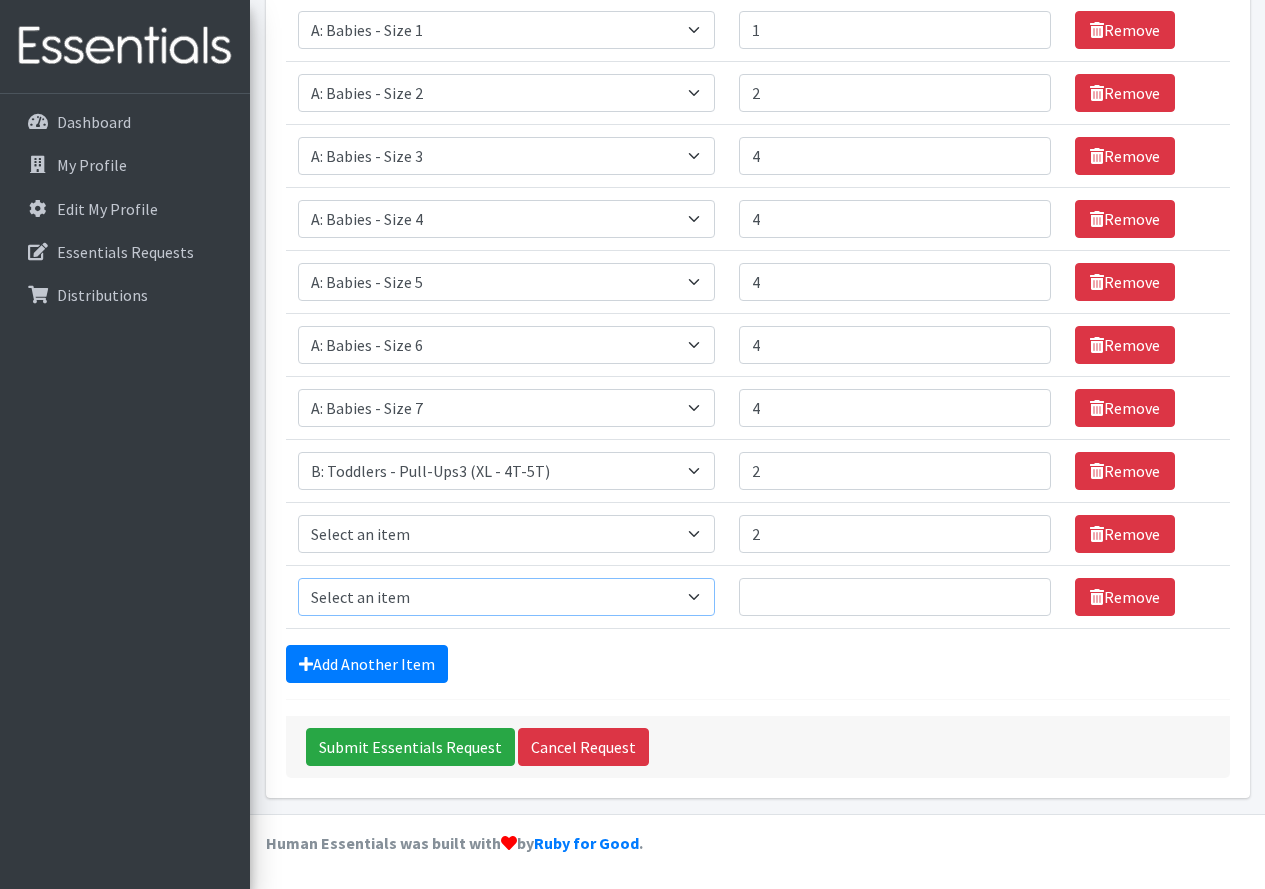 select on "8889" 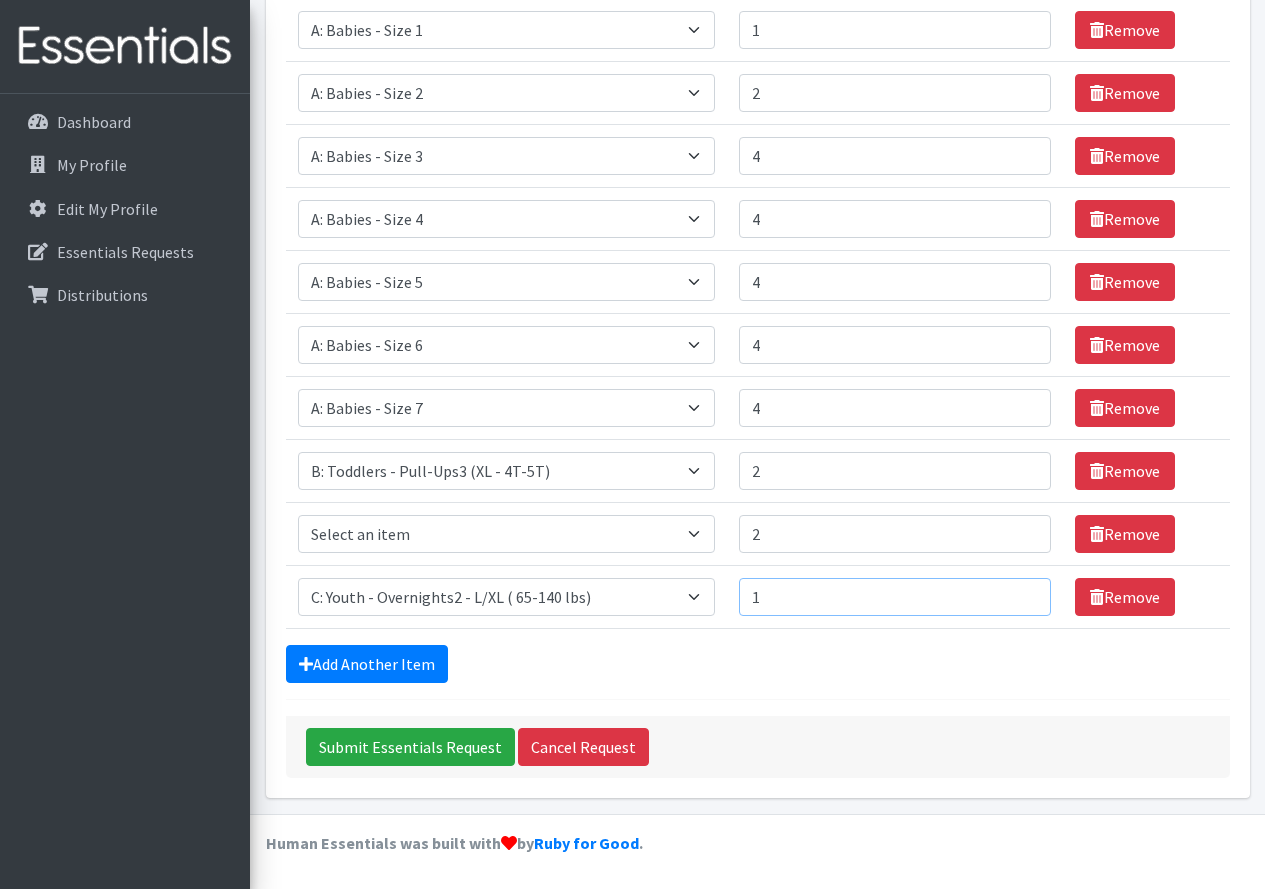click on "1" at bounding box center [895, 597] 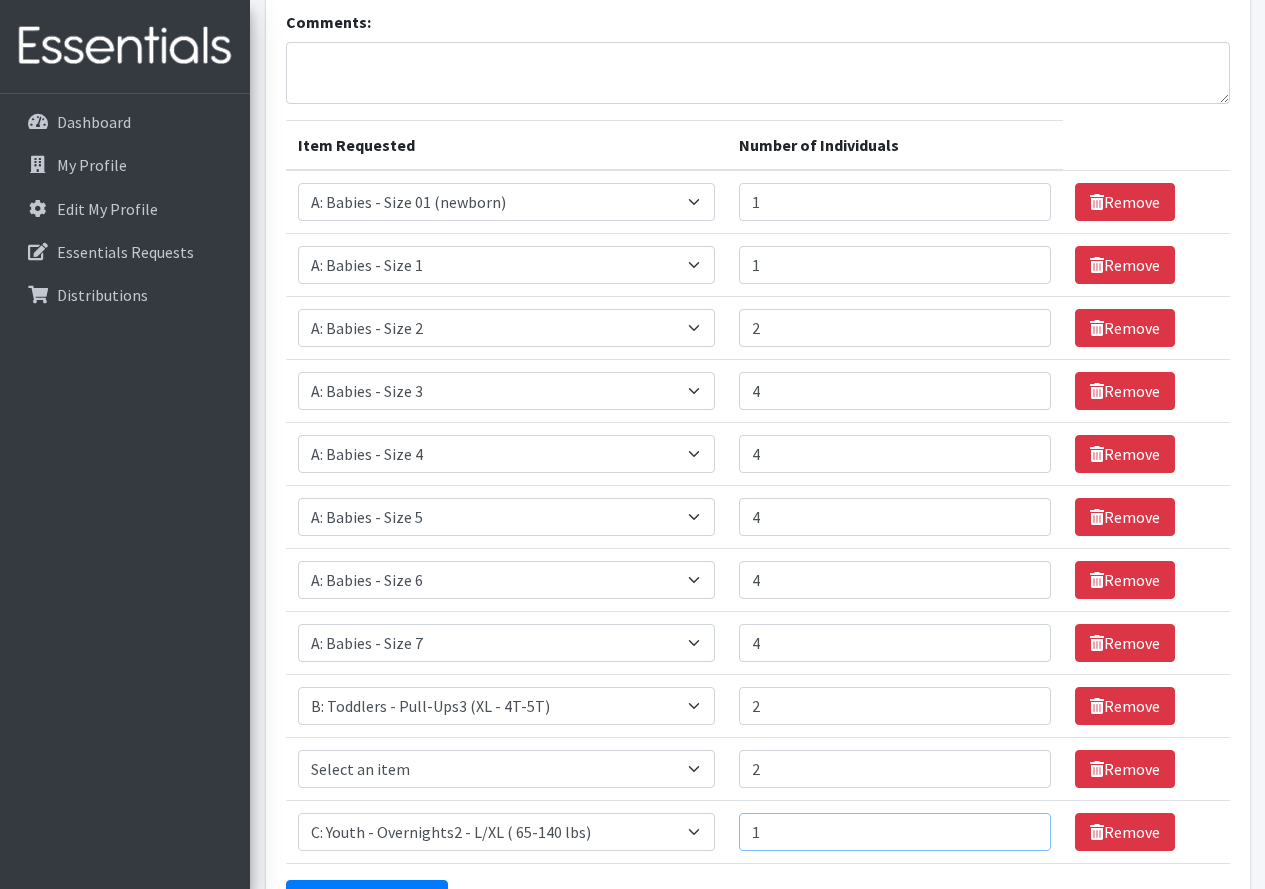 scroll, scrollTop: 209, scrollLeft: 0, axis: vertical 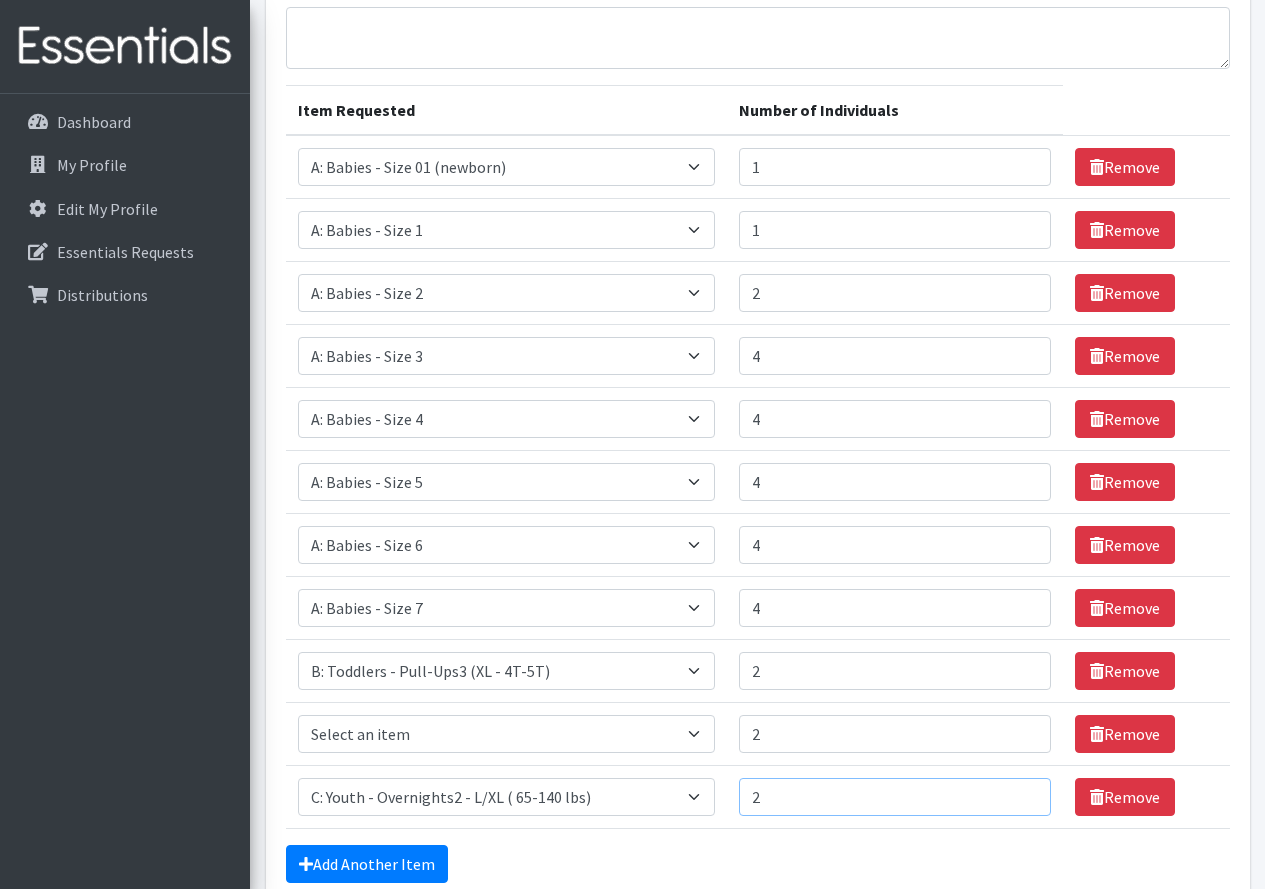 type on "2" 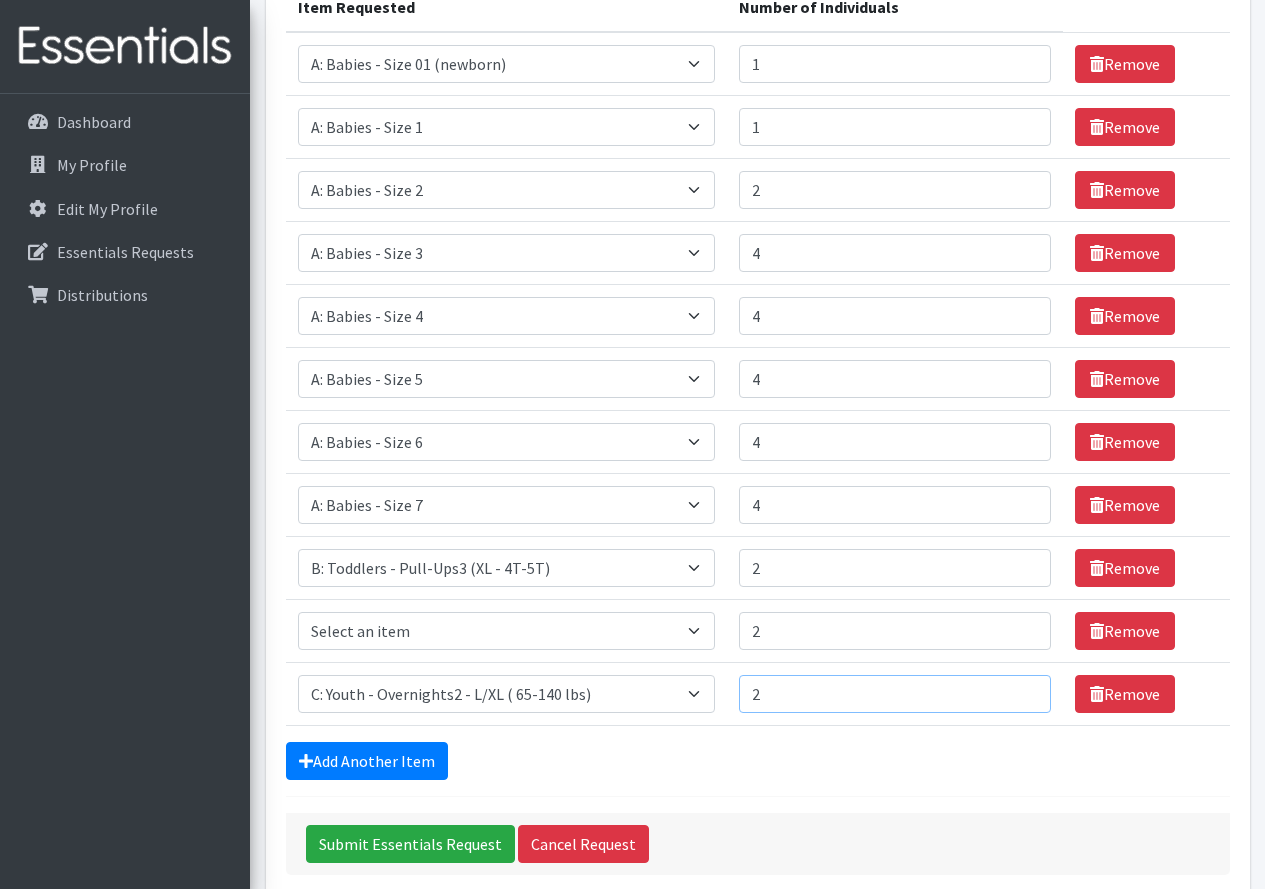 scroll, scrollTop: 409, scrollLeft: 0, axis: vertical 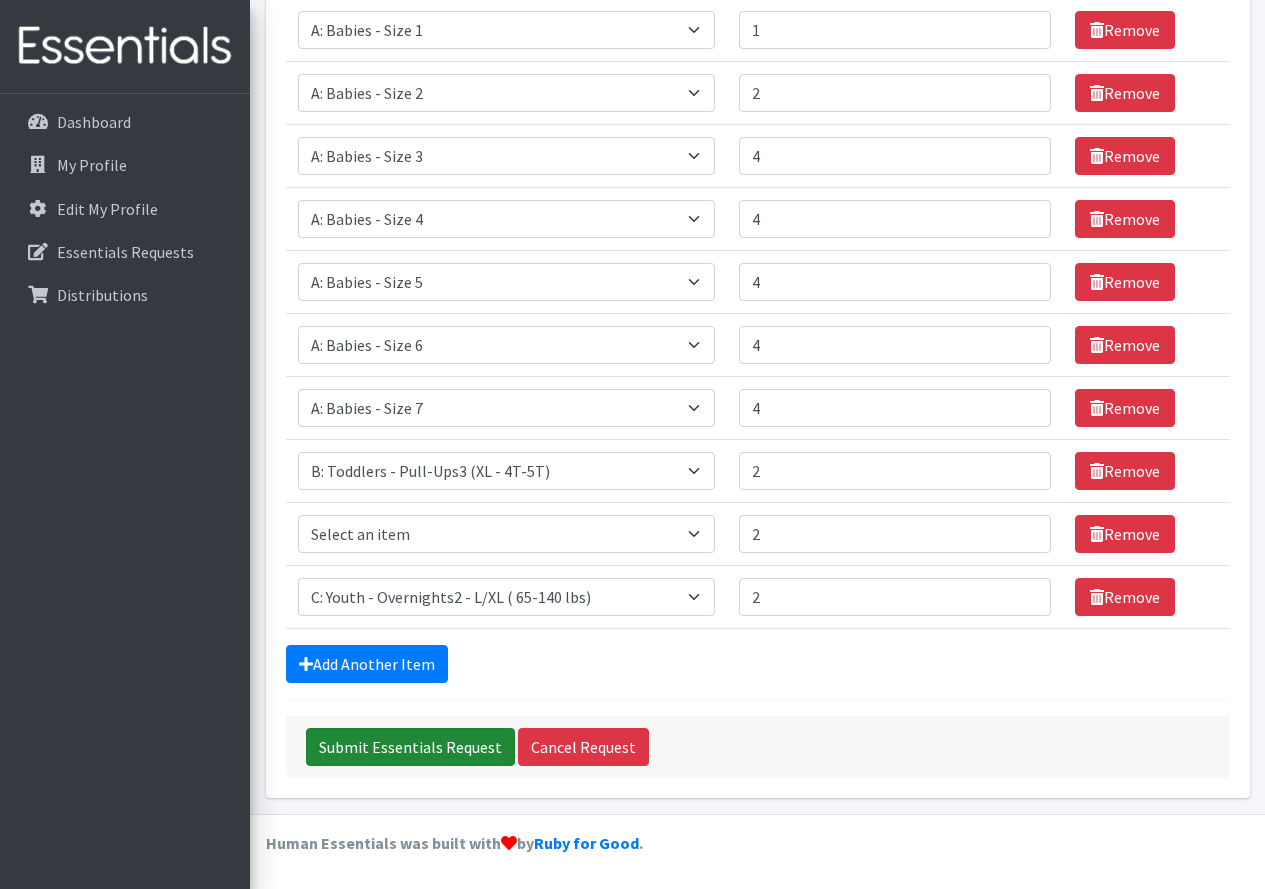 click on "Submit Essentials Request" at bounding box center [410, 747] 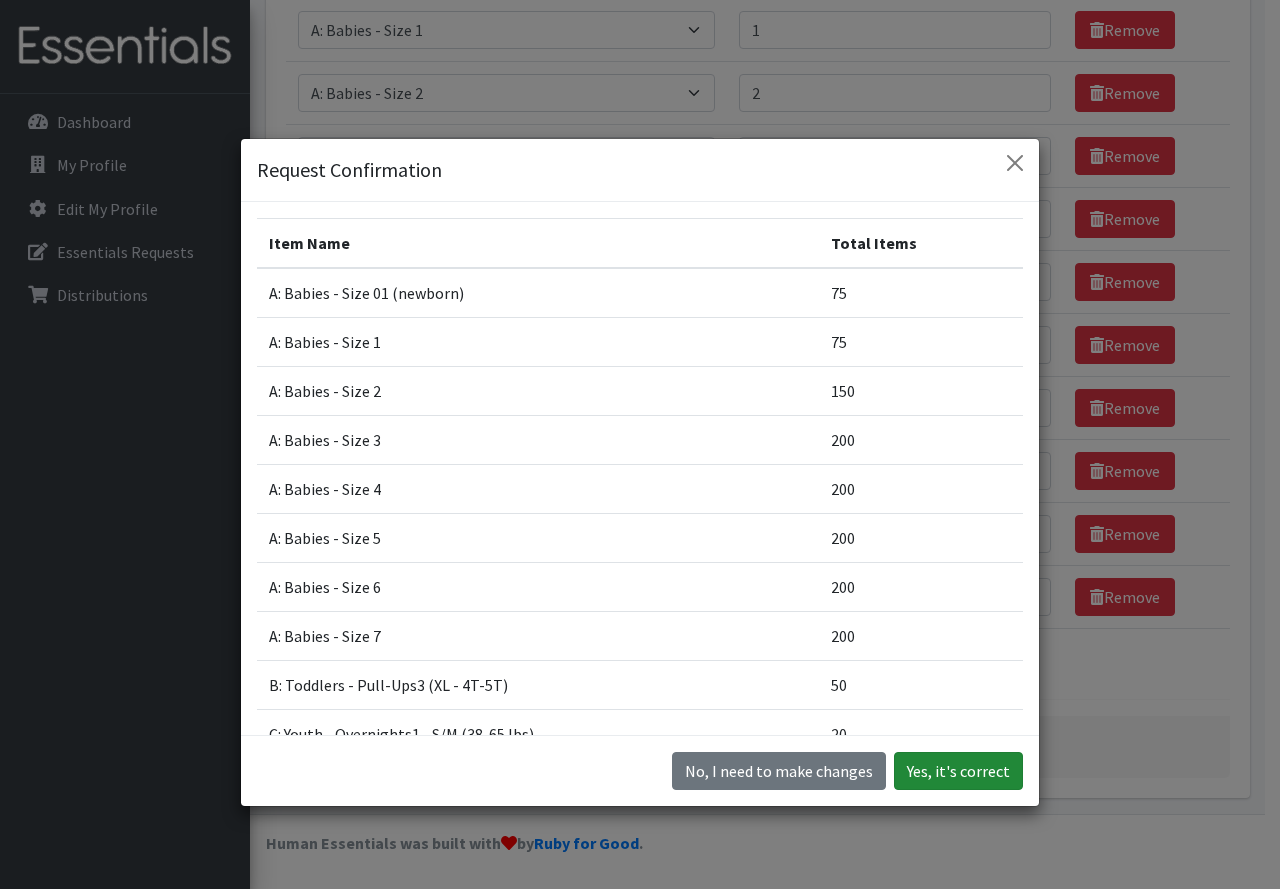 click on "Yes, it's correct" at bounding box center (958, 771) 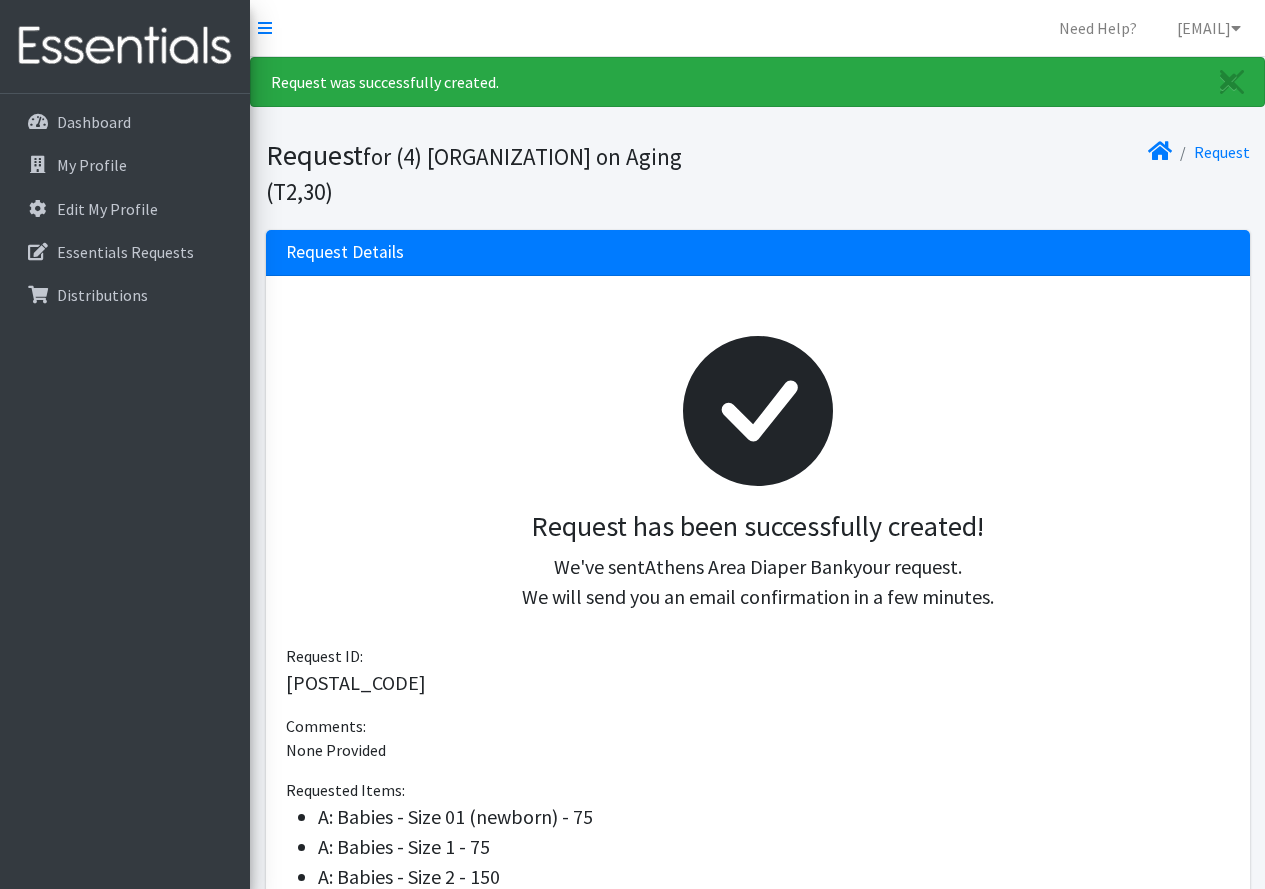 scroll, scrollTop: 0, scrollLeft: 0, axis: both 